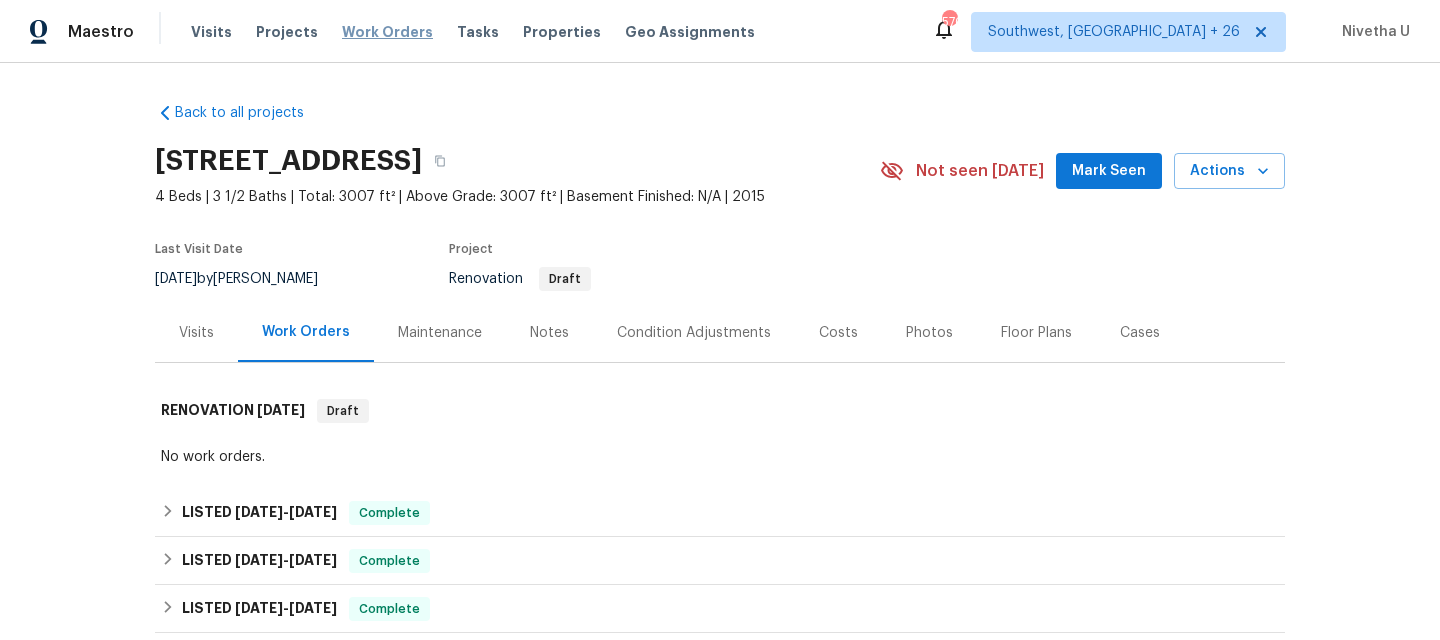 click on "Work Orders" at bounding box center (387, 32) 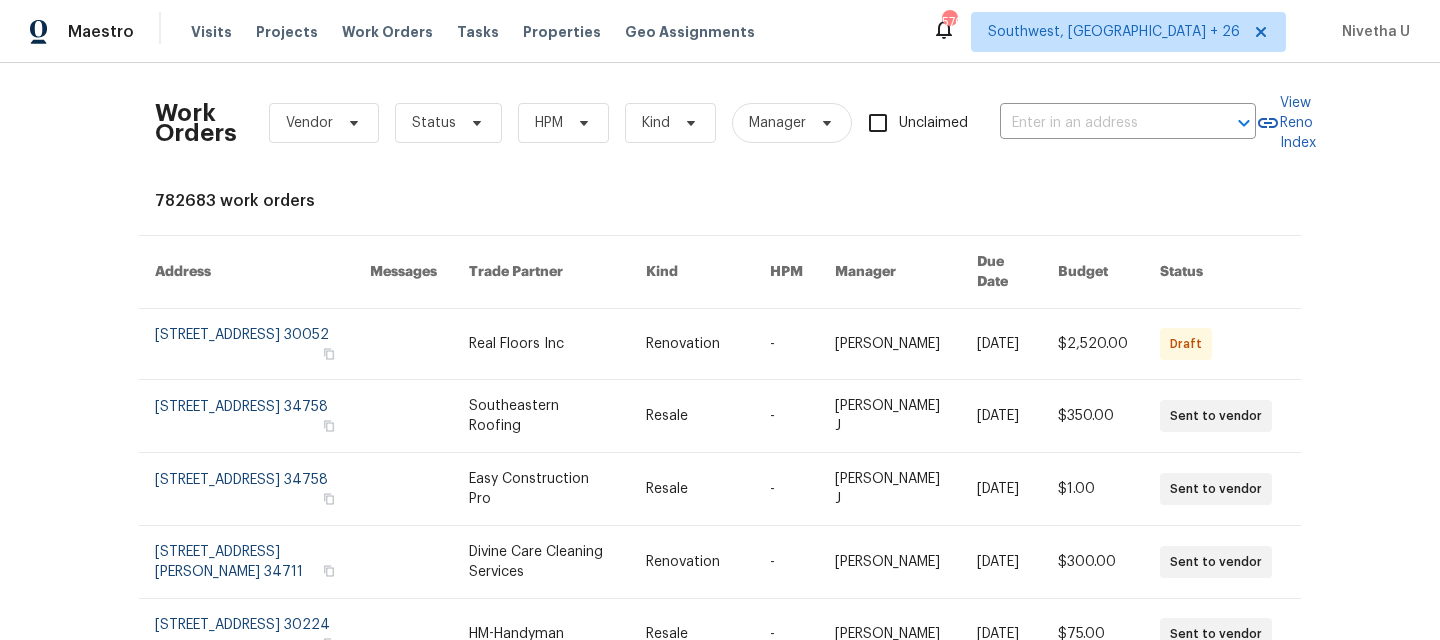 scroll, scrollTop: 0, scrollLeft: 0, axis: both 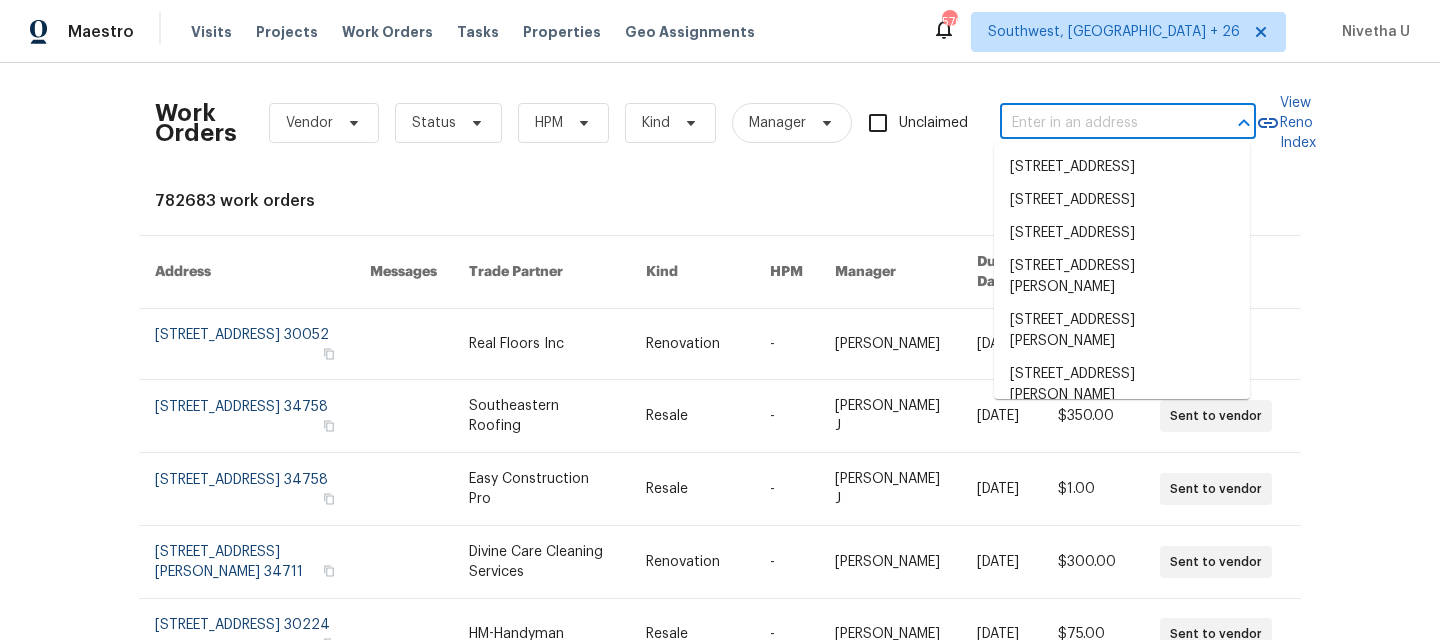 click at bounding box center [1100, 123] 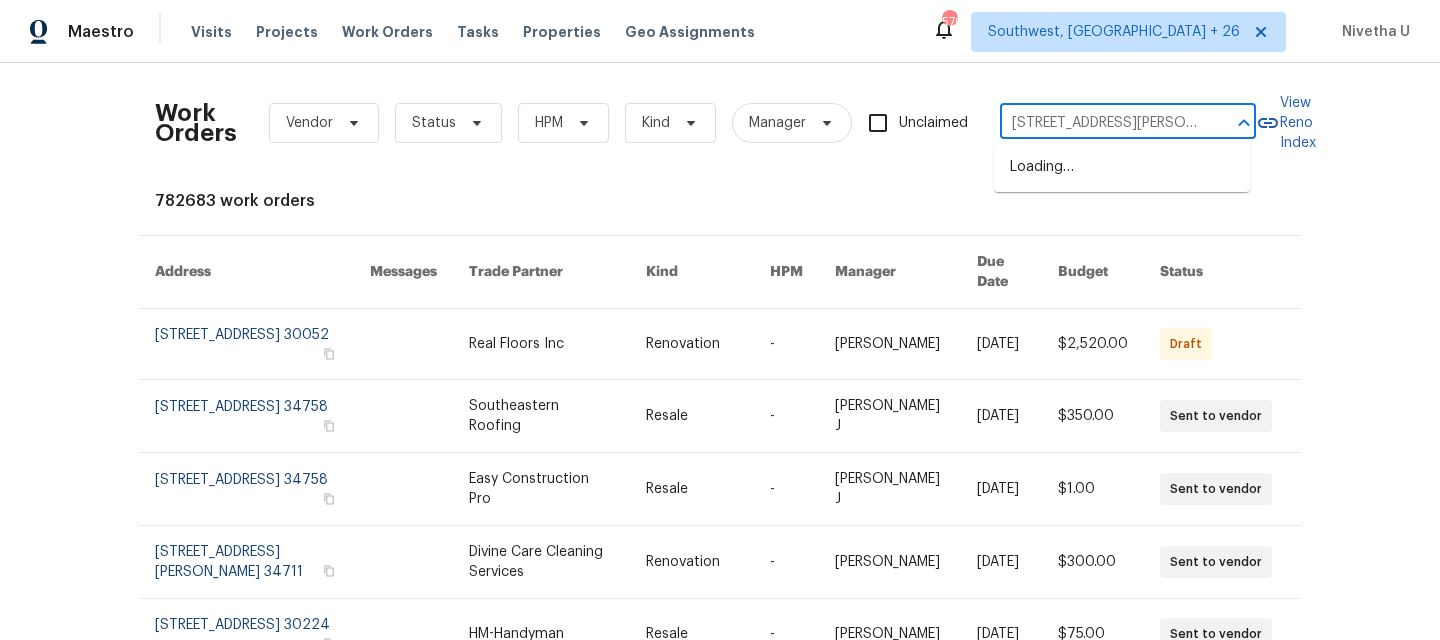type on "12342 Haines Ave NE Albuquerque, NM 87112" 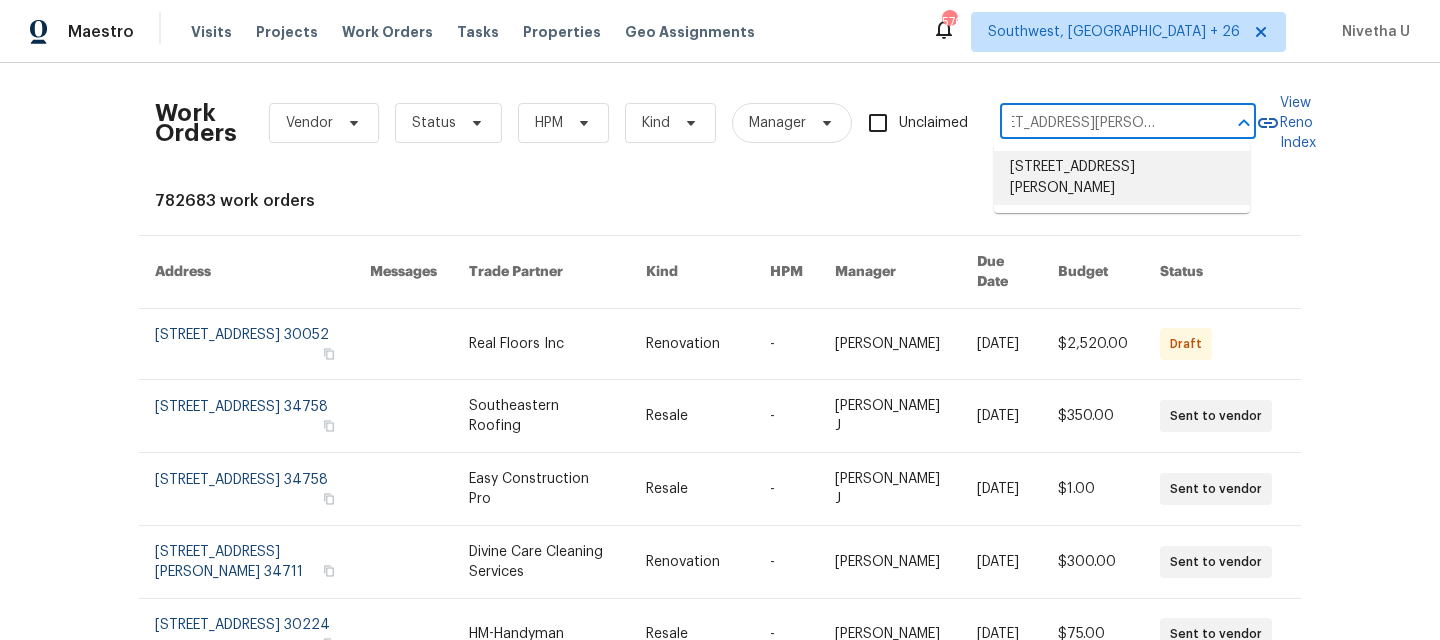 click on "12342 Haines Ave NE, Albuquerque, NM 87112" at bounding box center (1122, 178) 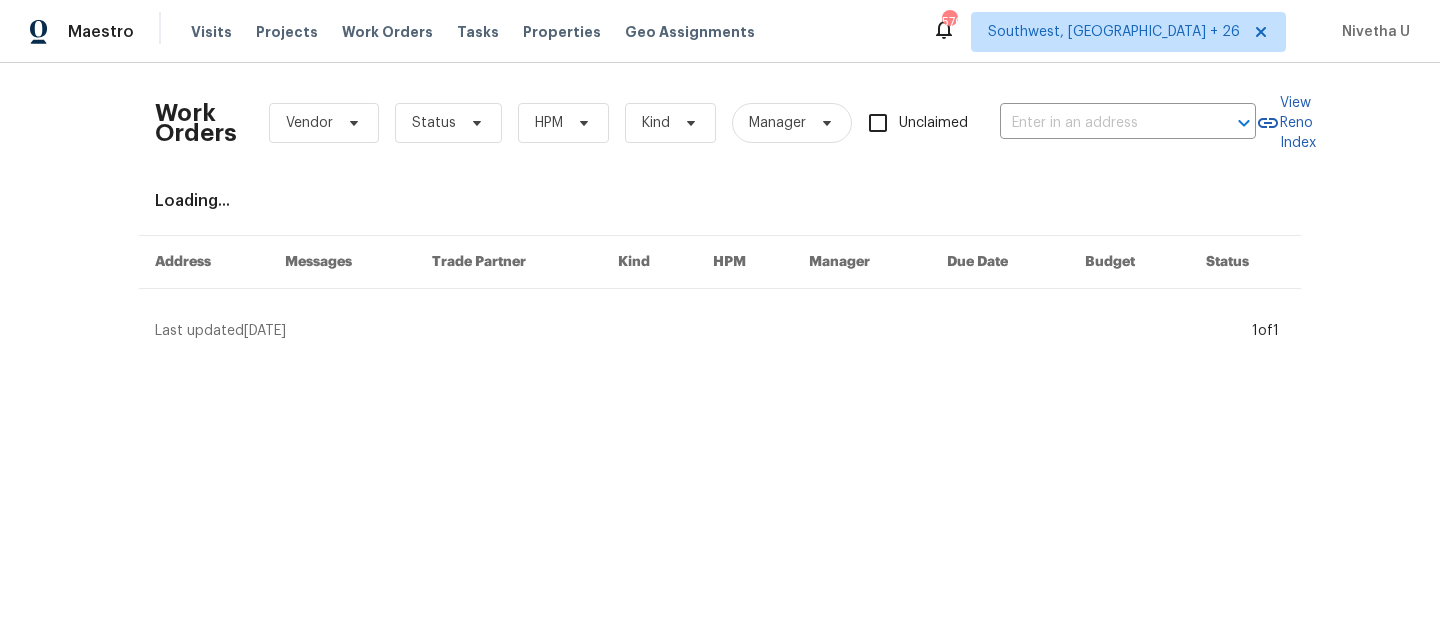 type on "12342 Haines Ave NE, Albuquerque, NM 87112" 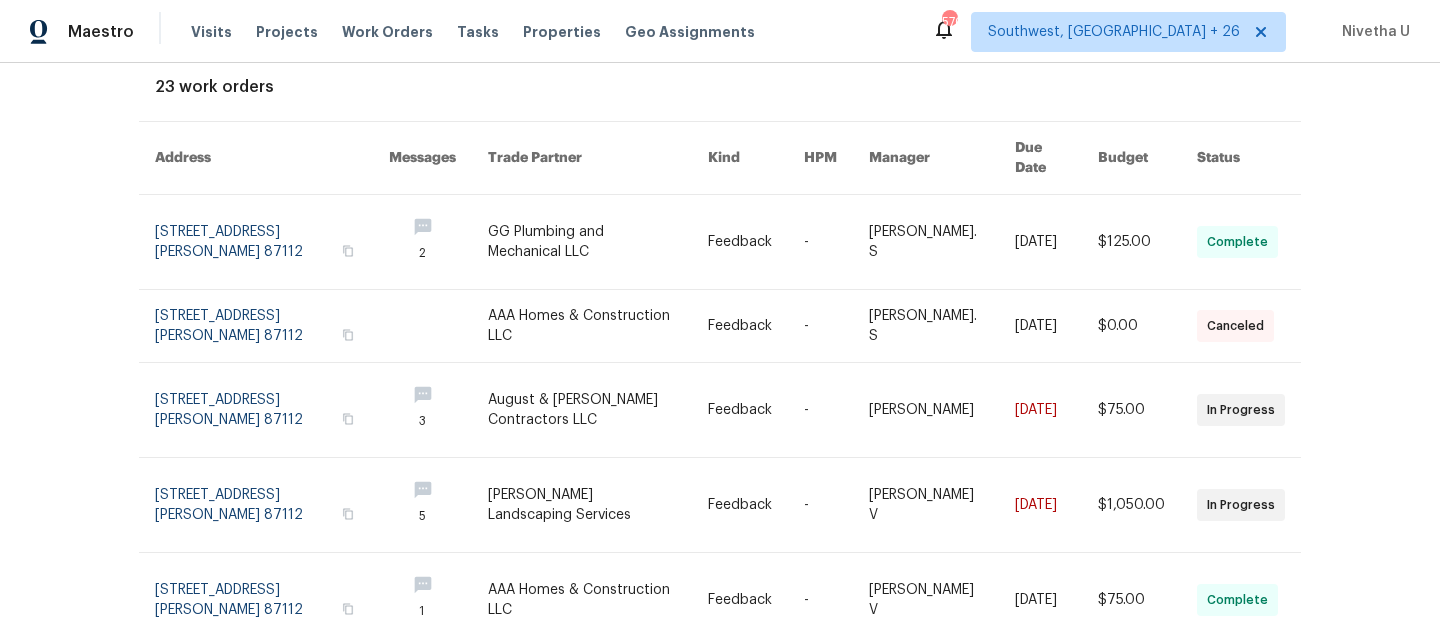 scroll, scrollTop: 0, scrollLeft: 0, axis: both 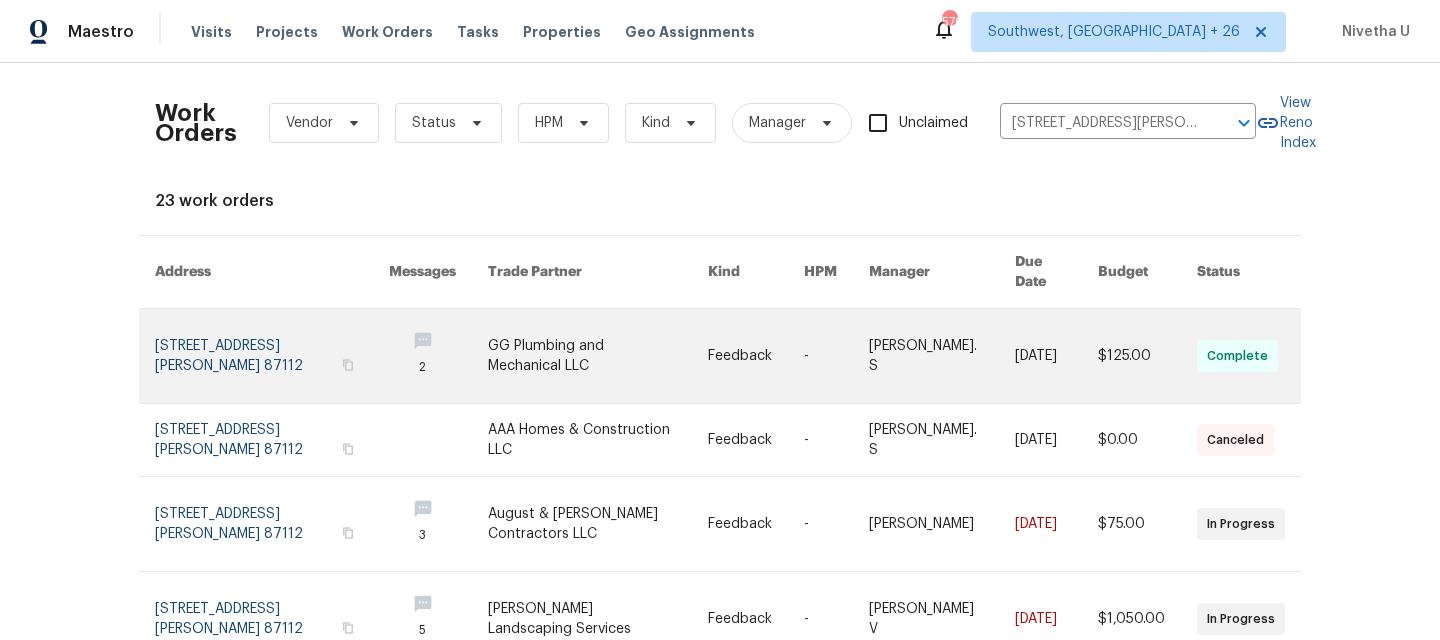 click at bounding box center [272, 356] 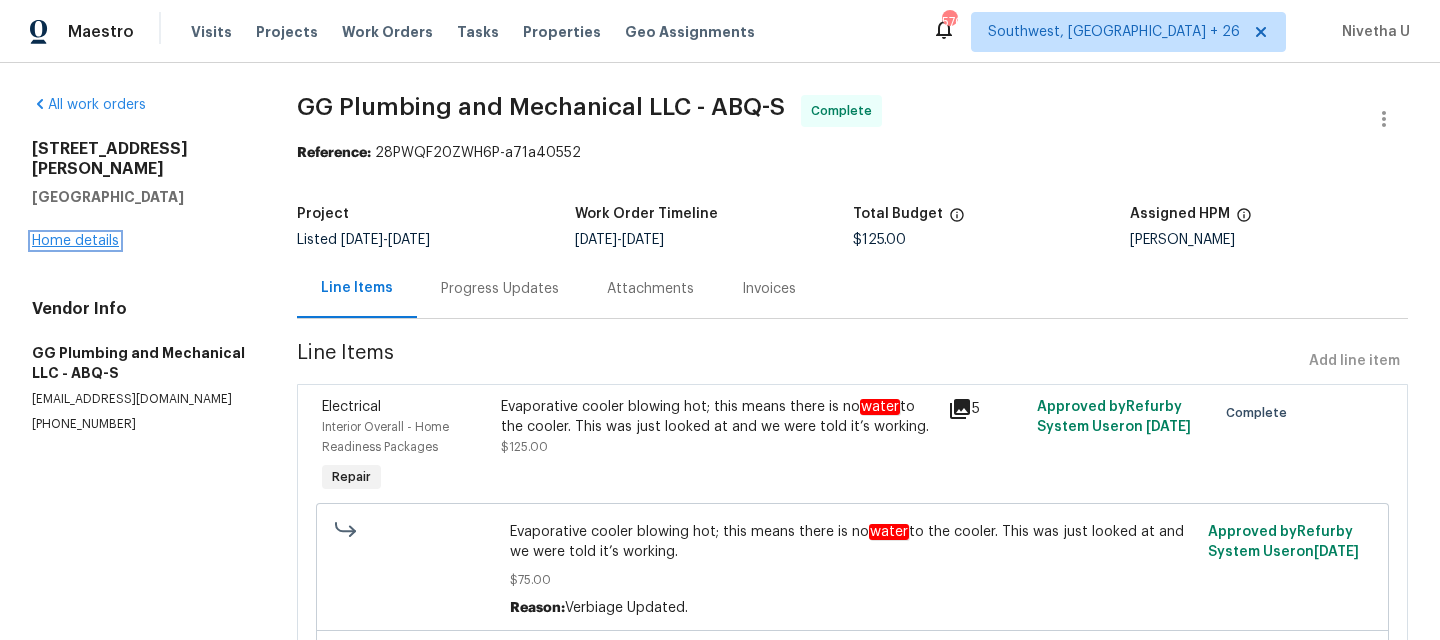 click on "Home details" at bounding box center [75, 241] 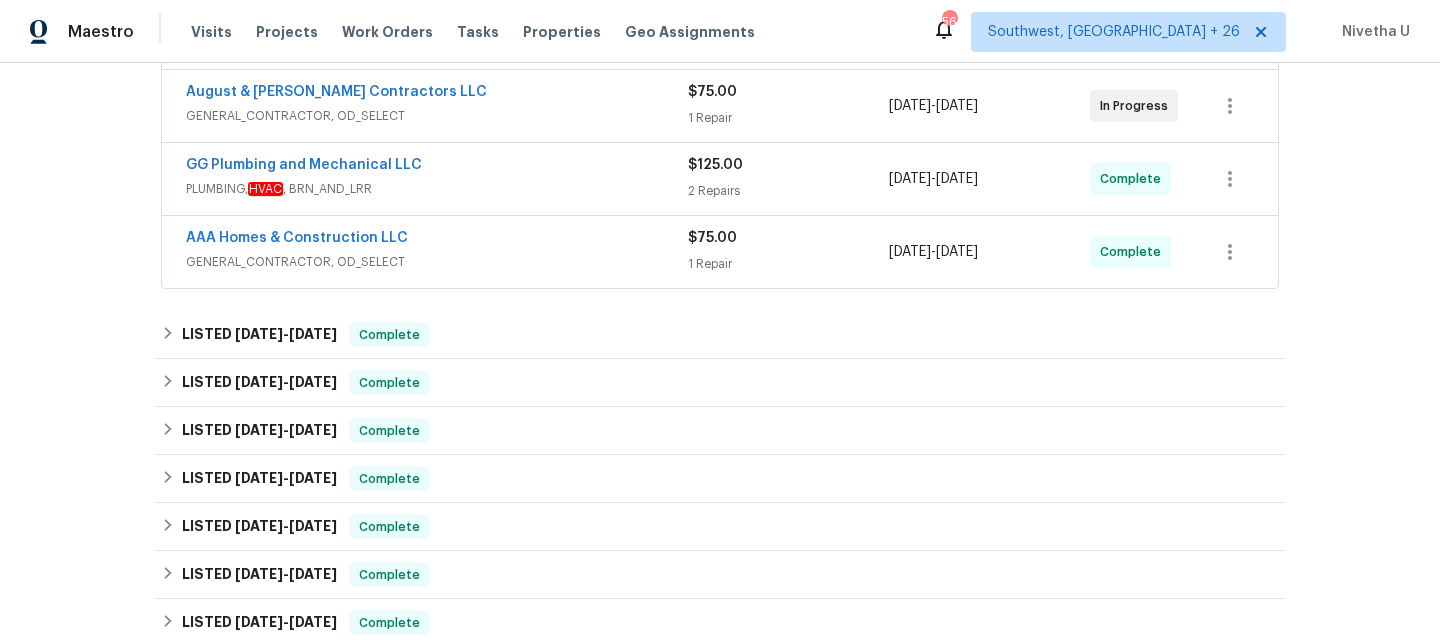 scroll, scrollTop: 453, scrollLeft: 0, axis: vertical 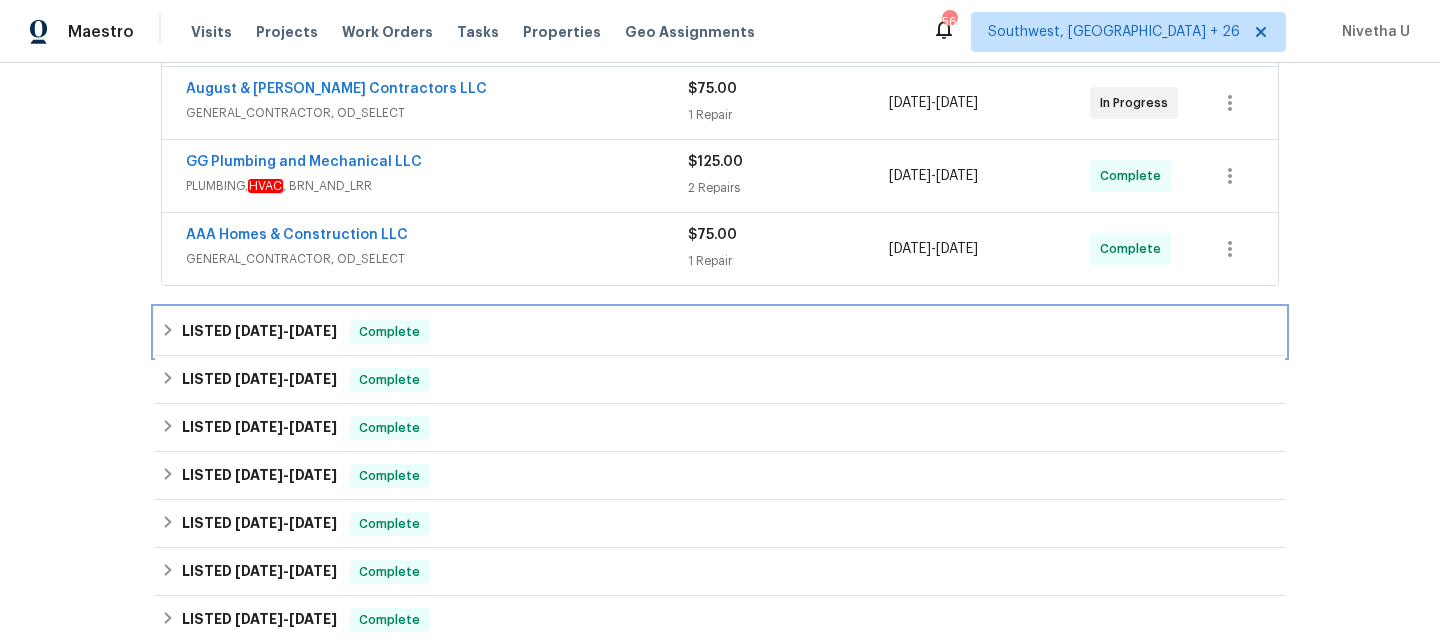 click on "LISTED   6/18/25  -  6/26/25 Complete" at bounding box center (720, 332) 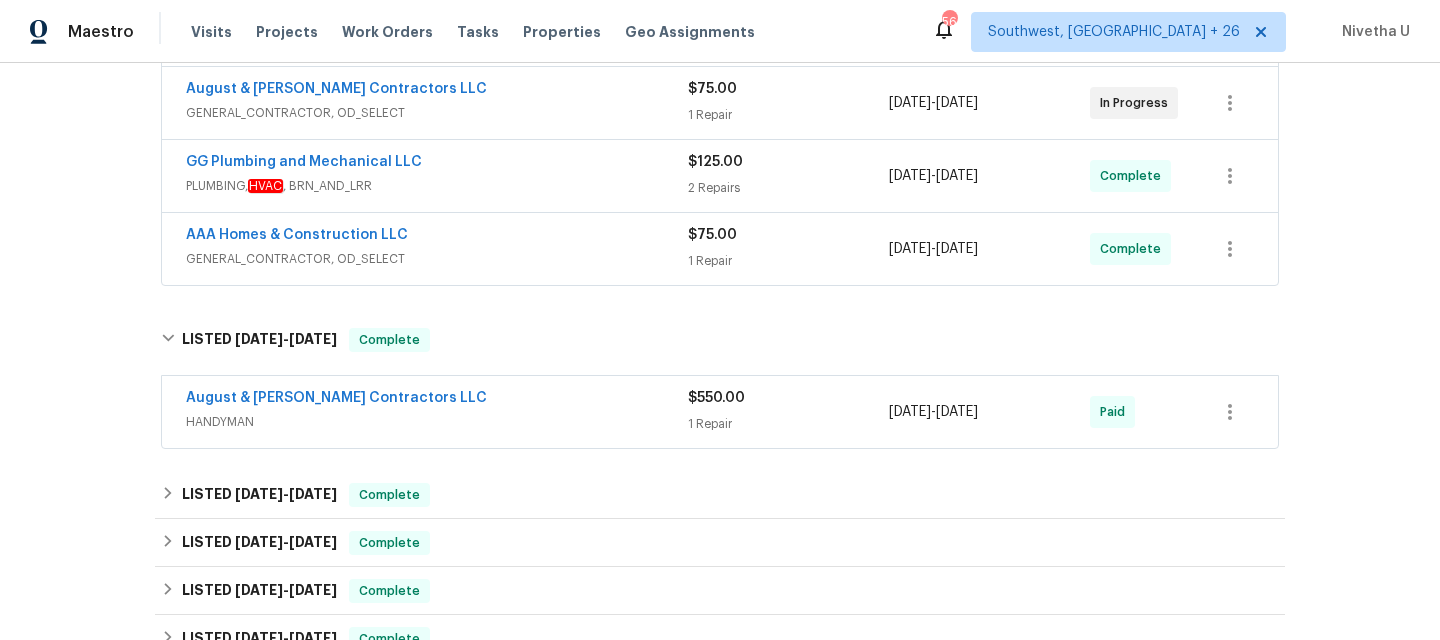 click on "HANDYMAN" at bounding box center [437, 422] 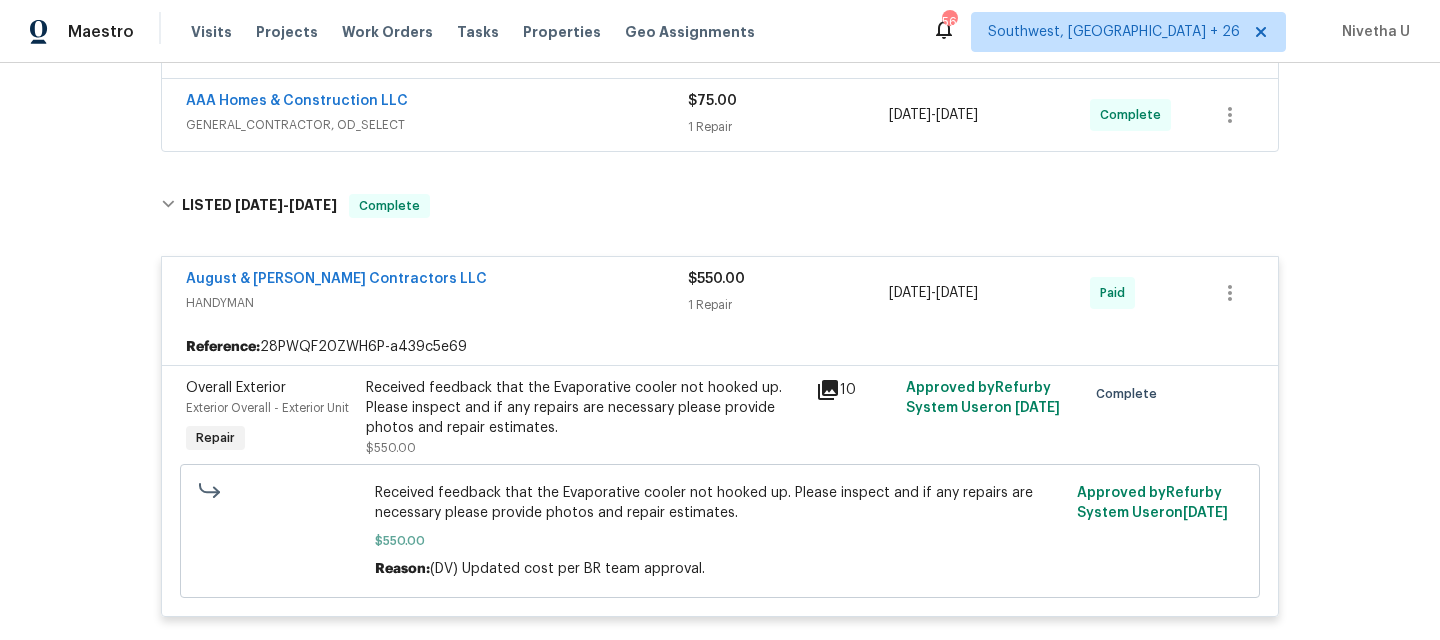 scroll, scrollTop: 585, scrollLeft: 0, axis: vertical 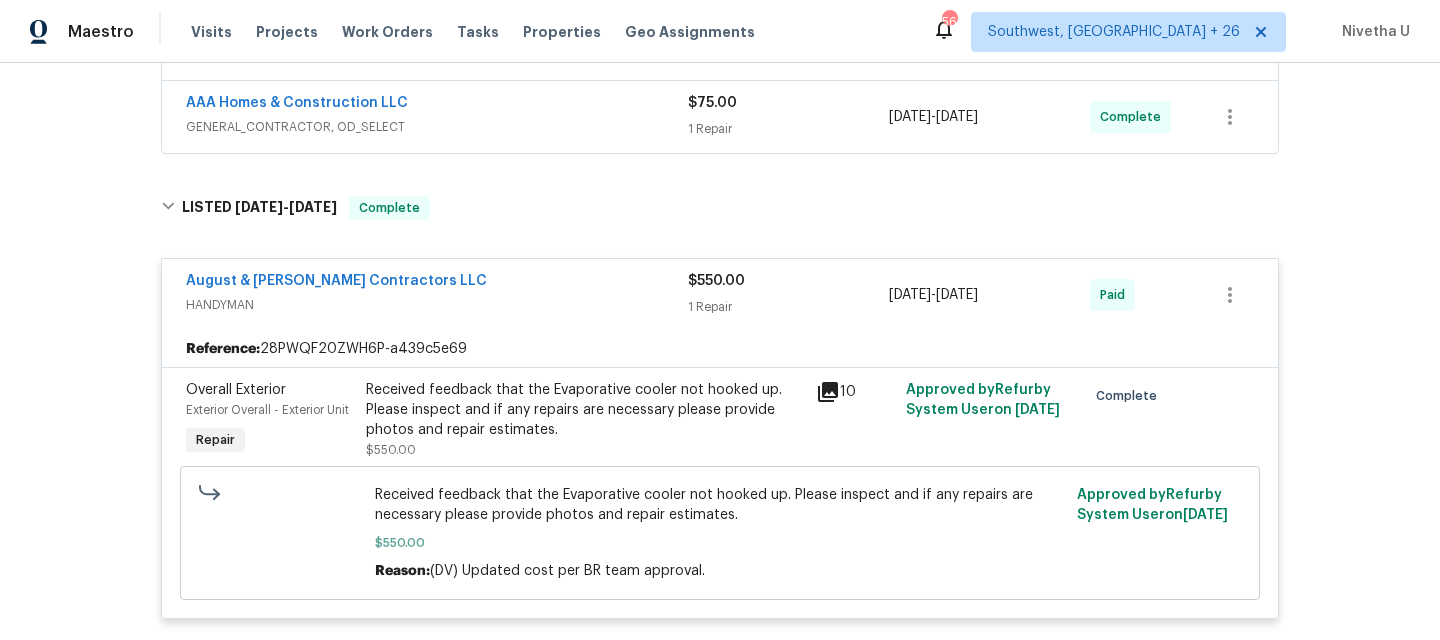 click on "August & Suttles Contractors LLC" at bounding box center (437, 283) 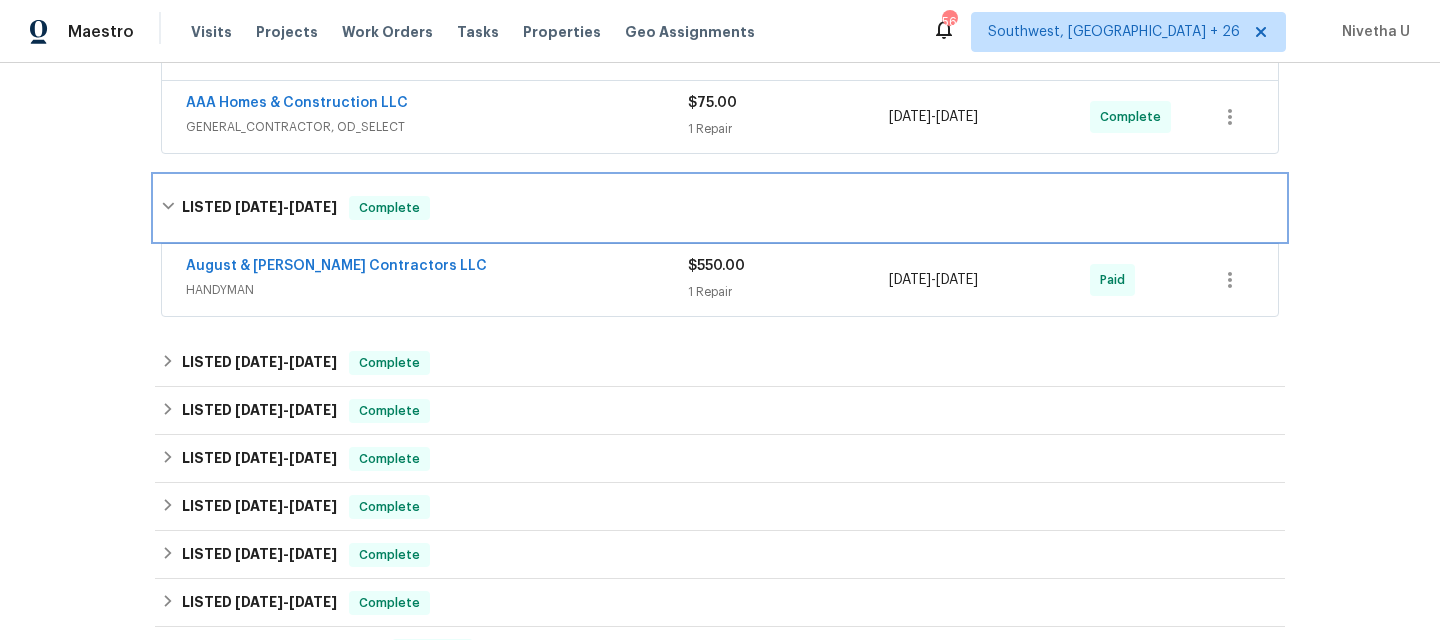 click on "LISTED   6/18/25  -  6/26/25 Complete" at bounding box center (720, 208) 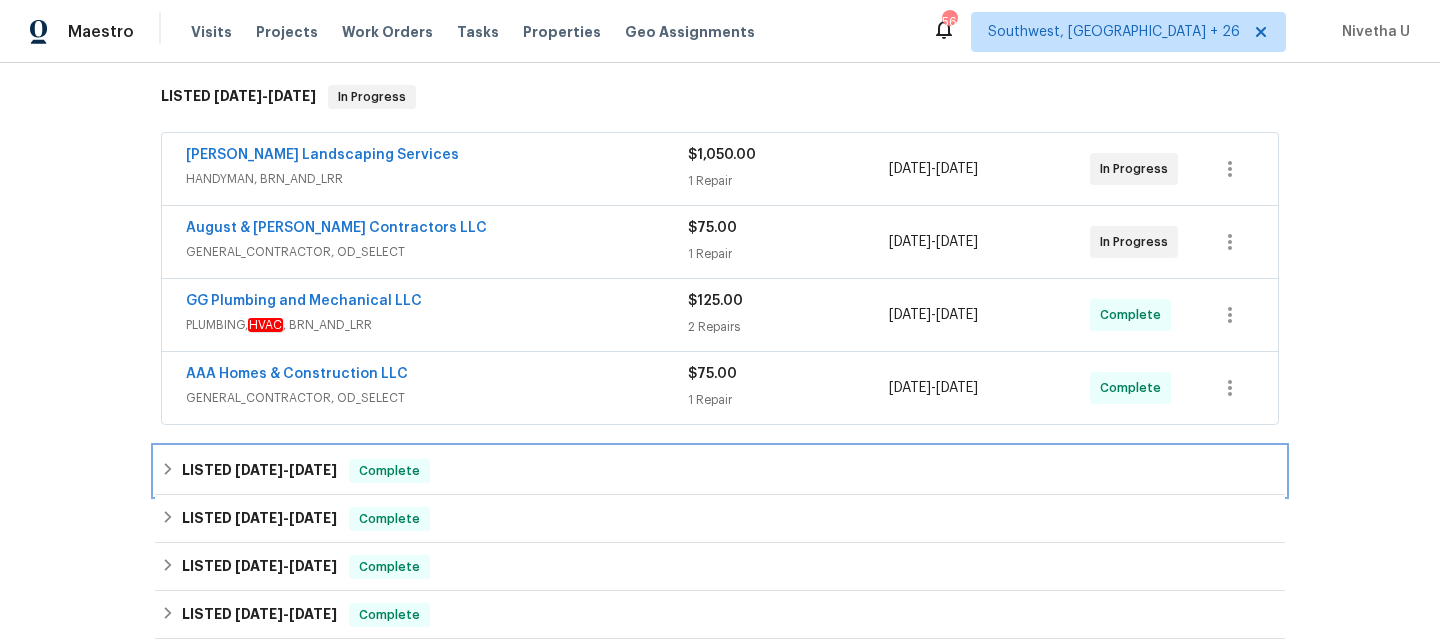 scroll, scrollTop: 311, scrollLeft: 0, axis: vertical 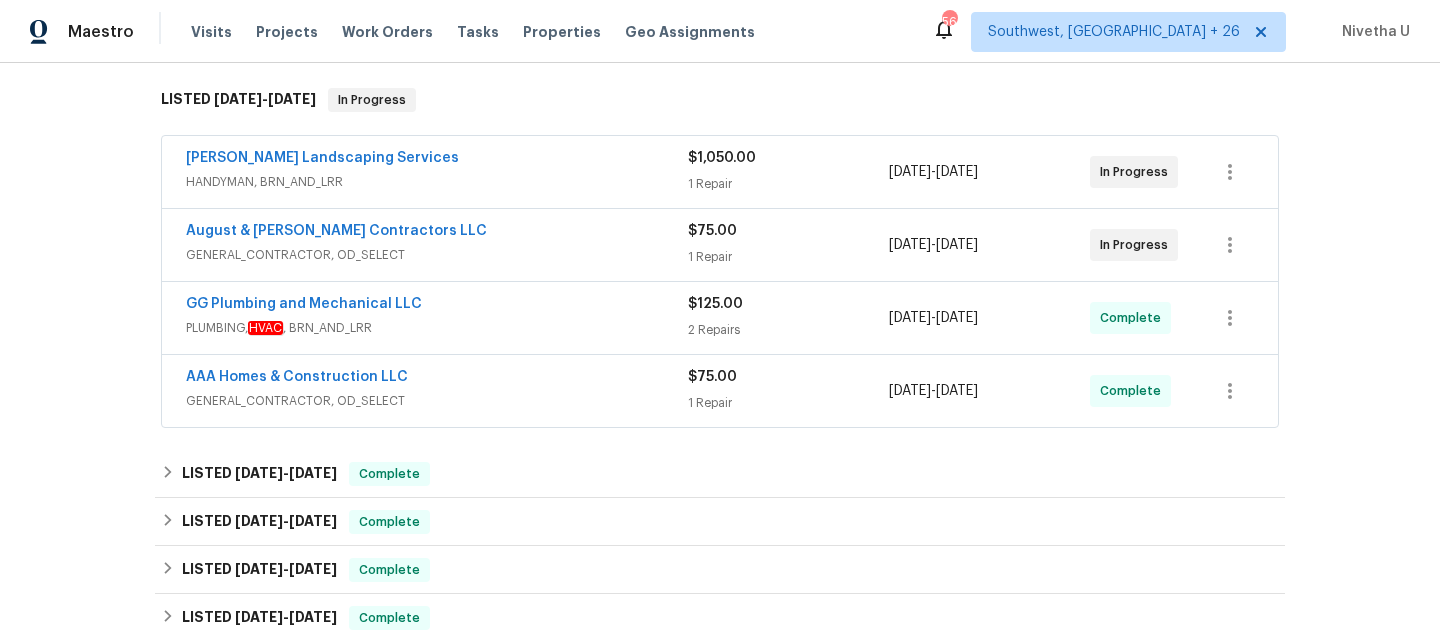 click on "GENERAL_CONTRACTOR, OD_SELECT" at bounding box center (437, 401) 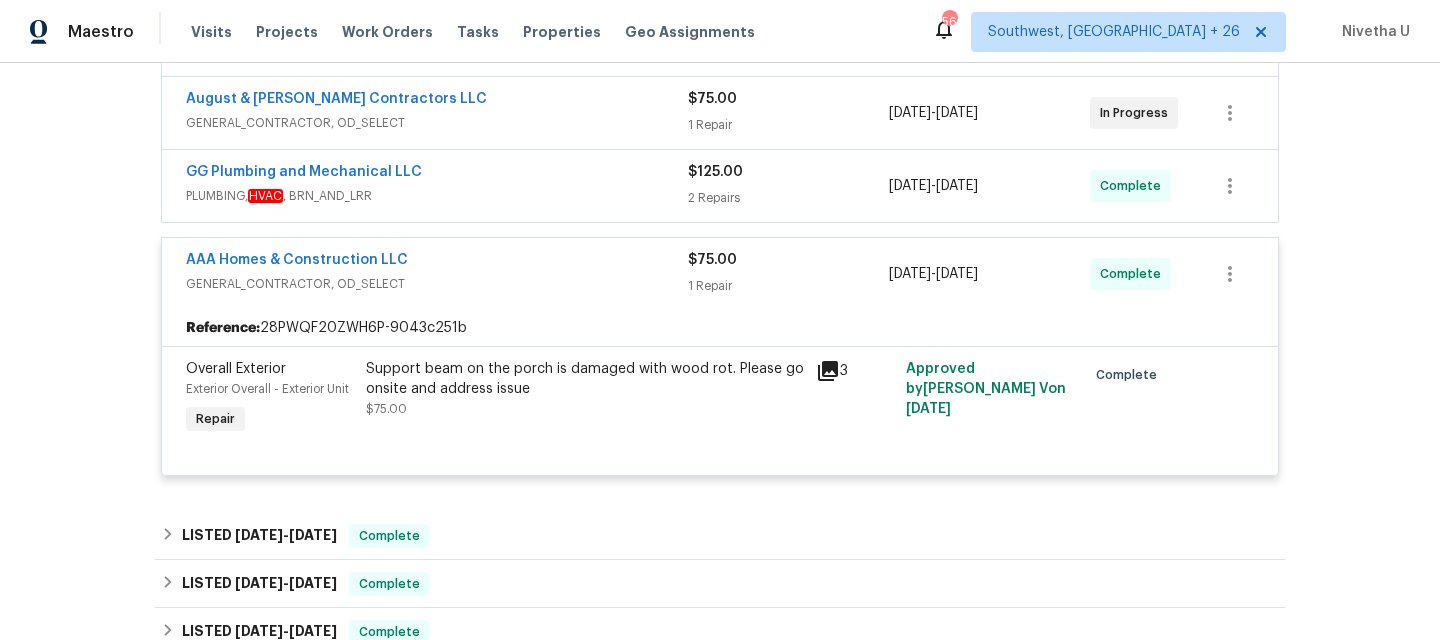 scroll, scrollTop: 444, scrollLeft: 0, axis: vertical 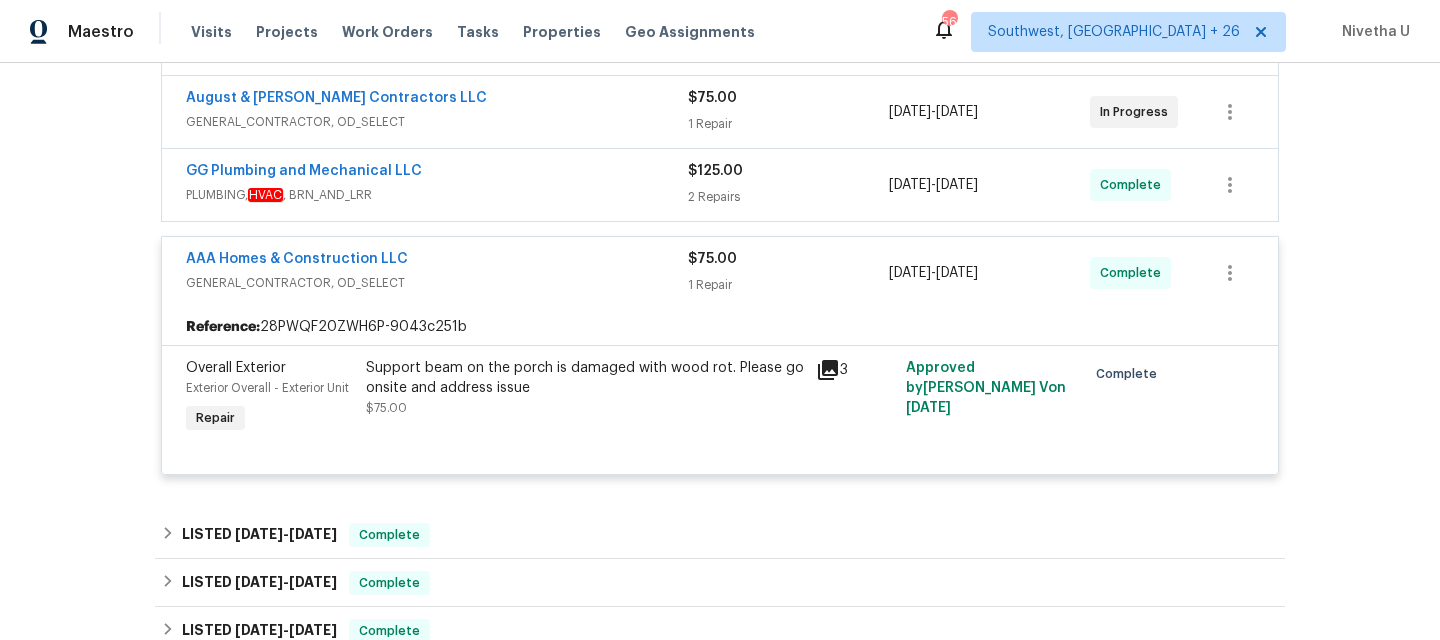 click on "GG Plumbing and Mechanical LLC" at bounding box center (437, 173) 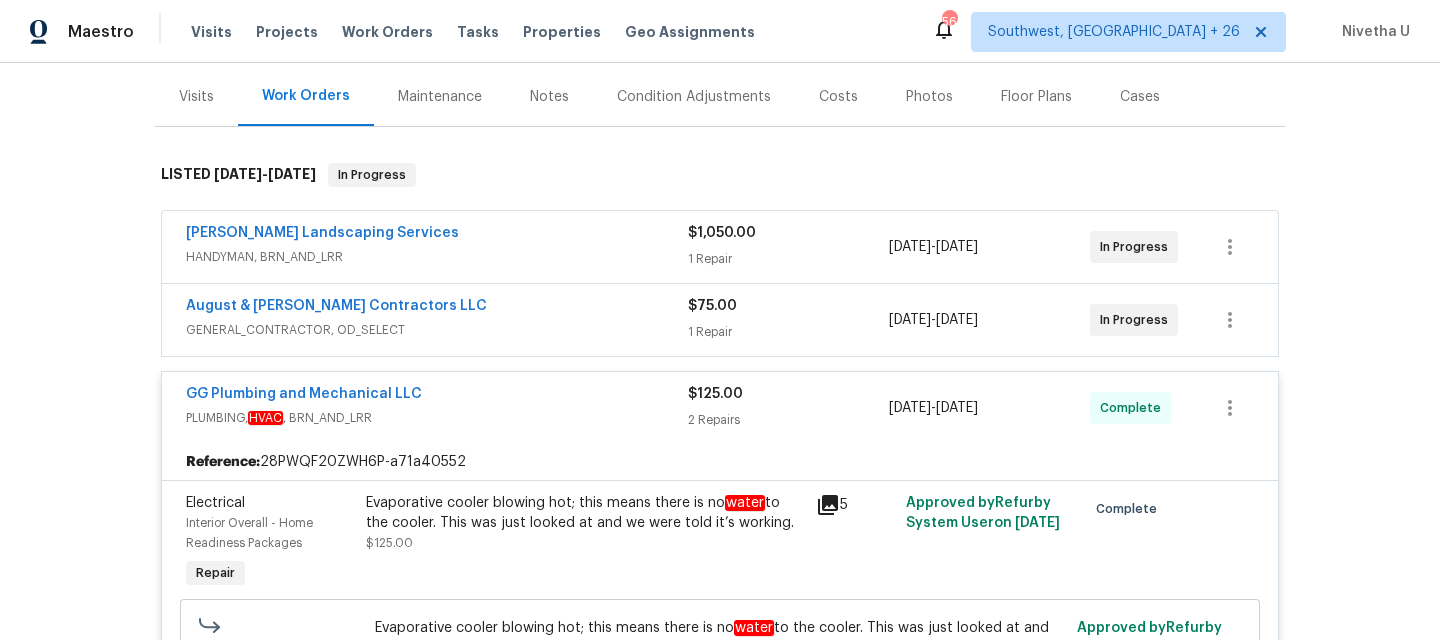 scroll, scrollTop: 226, scrollLeft: 0, axis: vertical 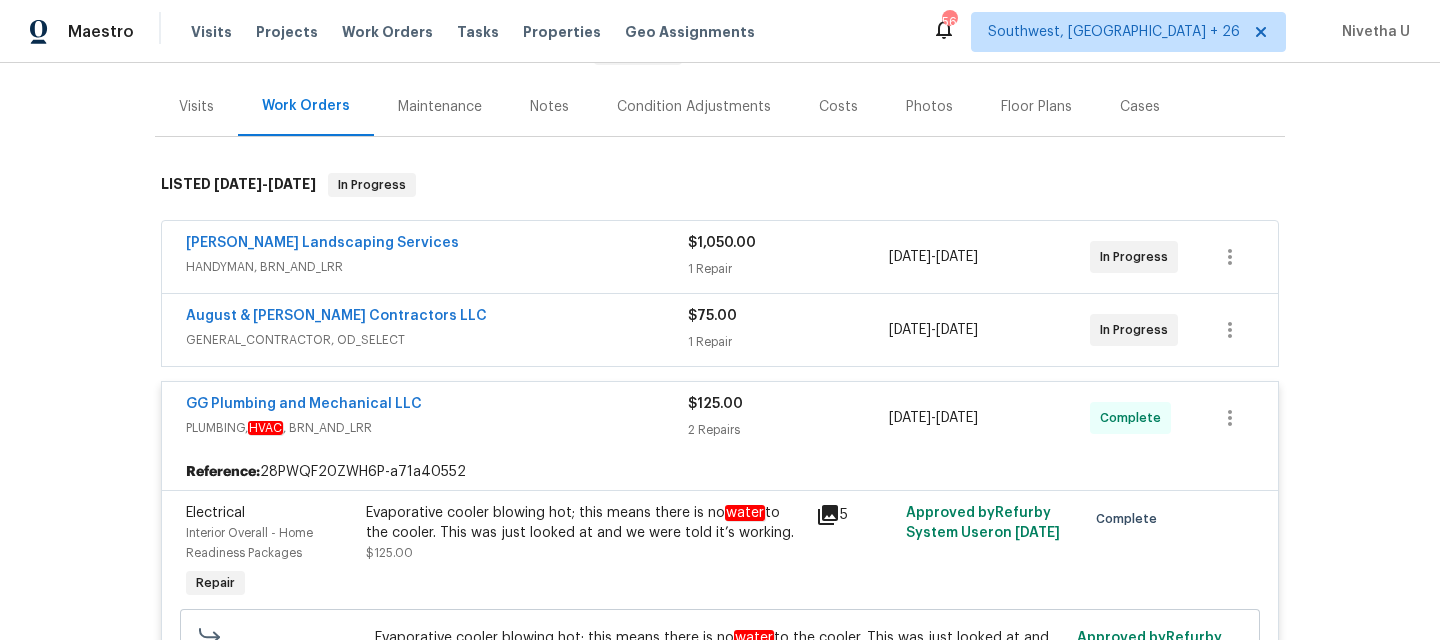 click on "HANDYMAN, BRN_AND_LRR" at bounding box center [437, 267] 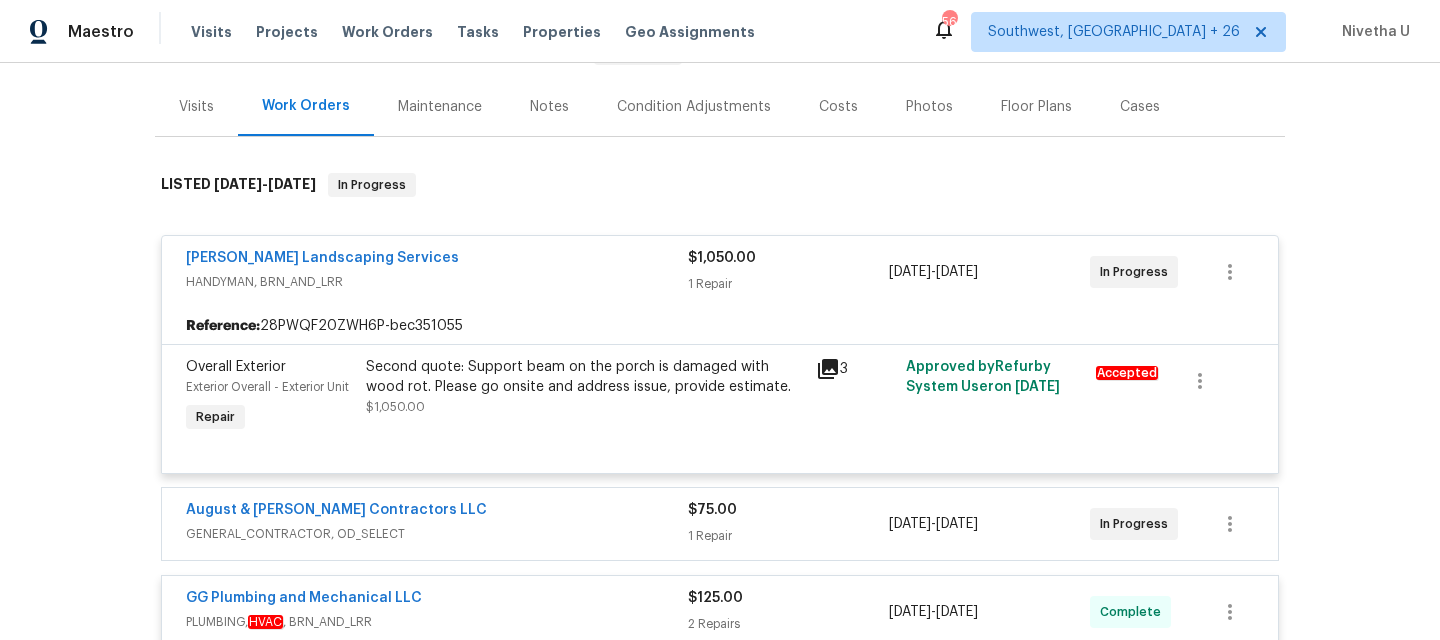 click on "Rodriguez Landscaping Services" at bounding box center (437, 260) 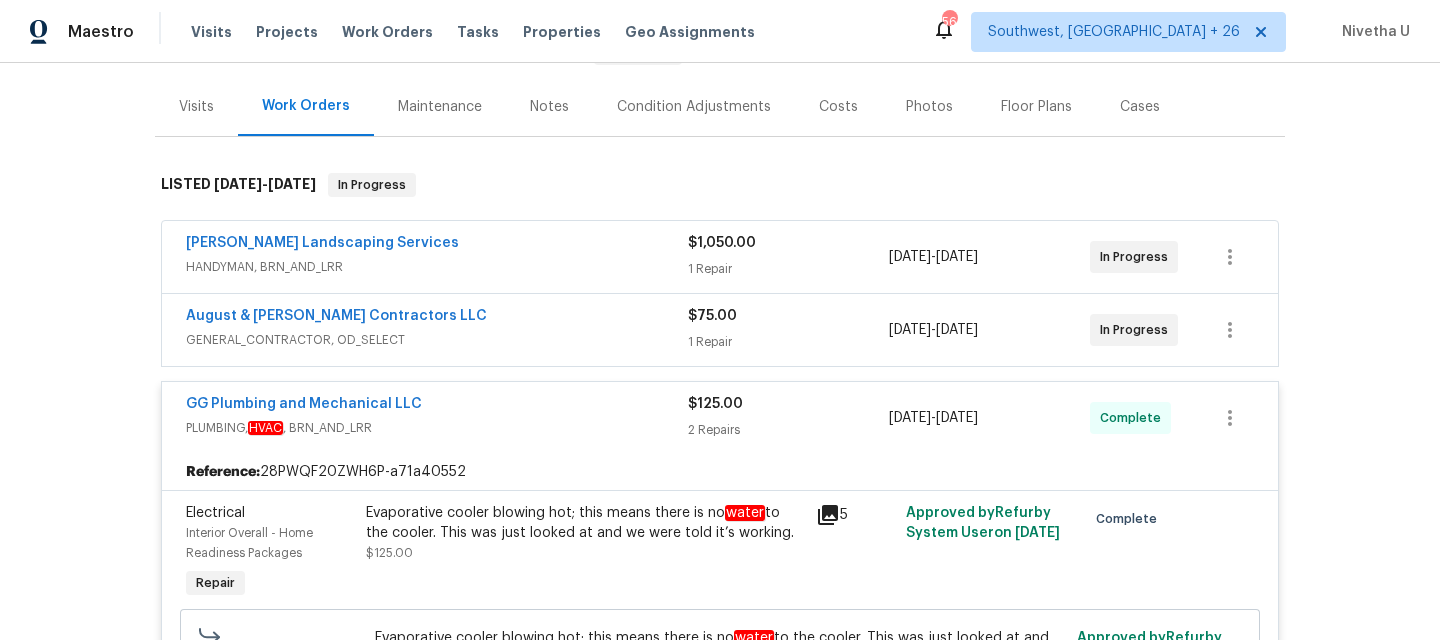 click on "GENERAL_CONTRACTOR, OD_SELECT" at bounding box center [437, 340] 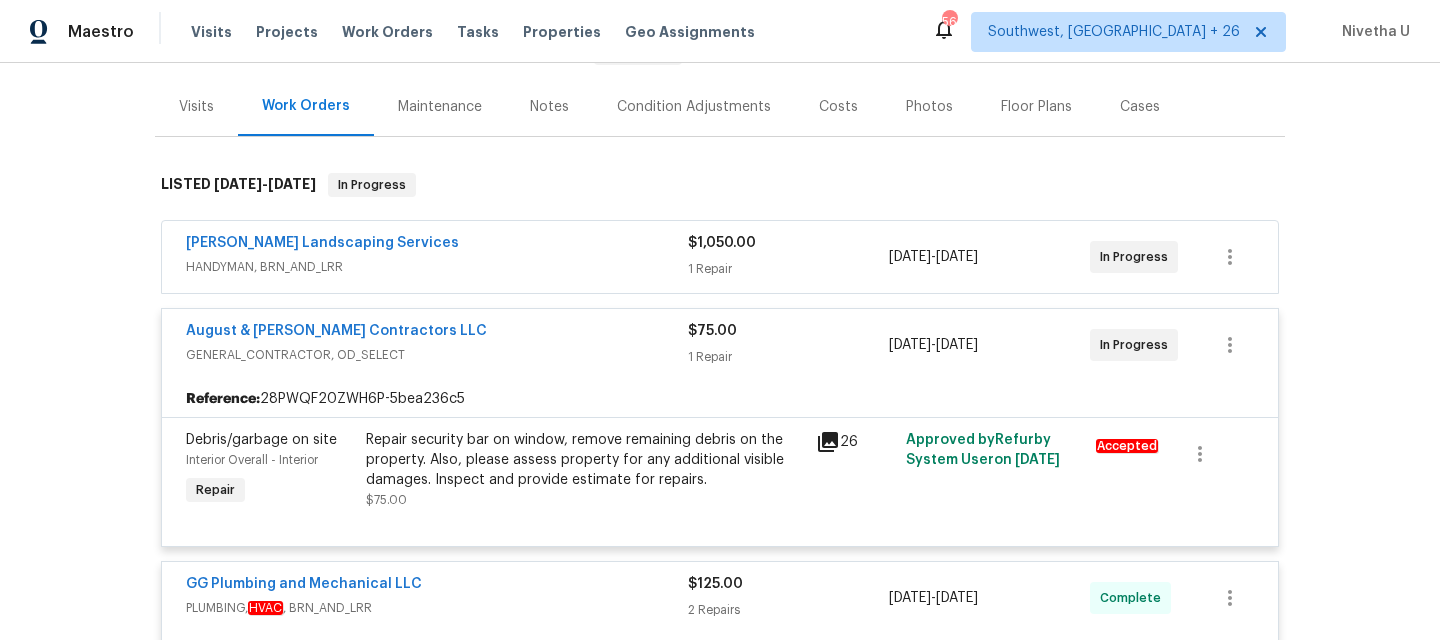 click on "GENERAL_CONTRACTOR, OD_SELECT" at bounding box center [437, 355] 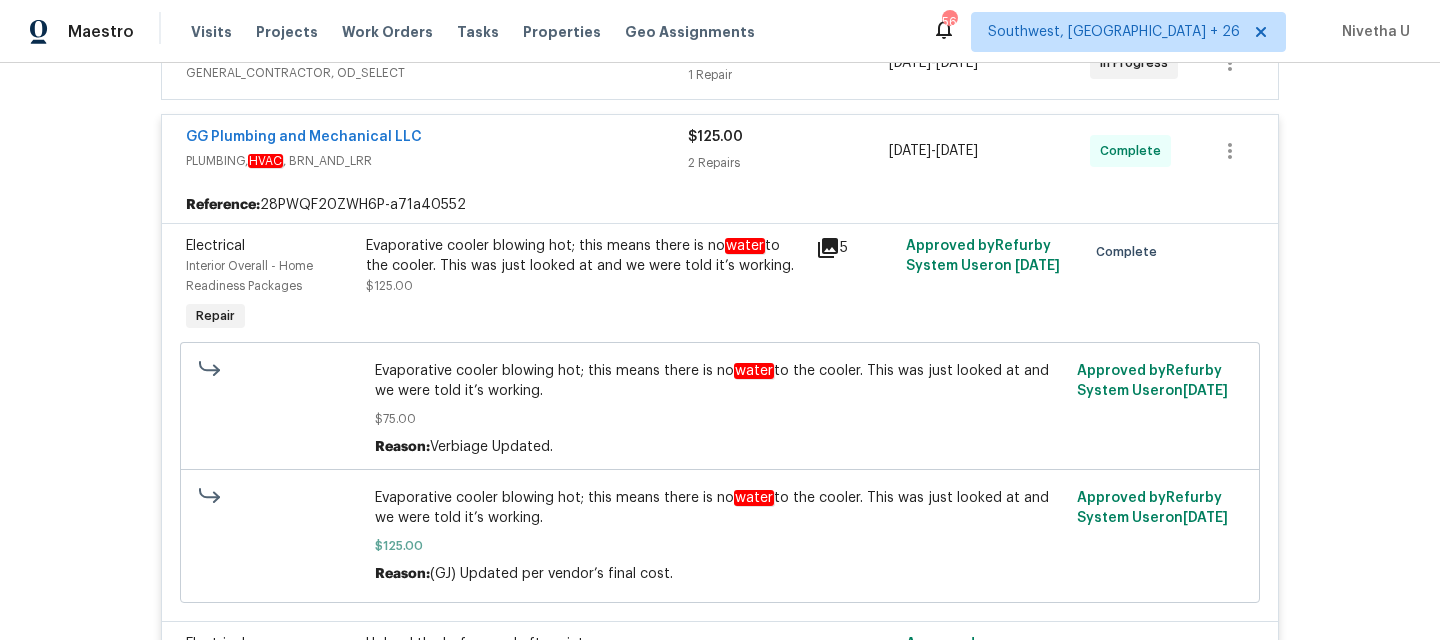 scroll, scrollTop: 496, scrollLeft: 0, axis: vertical 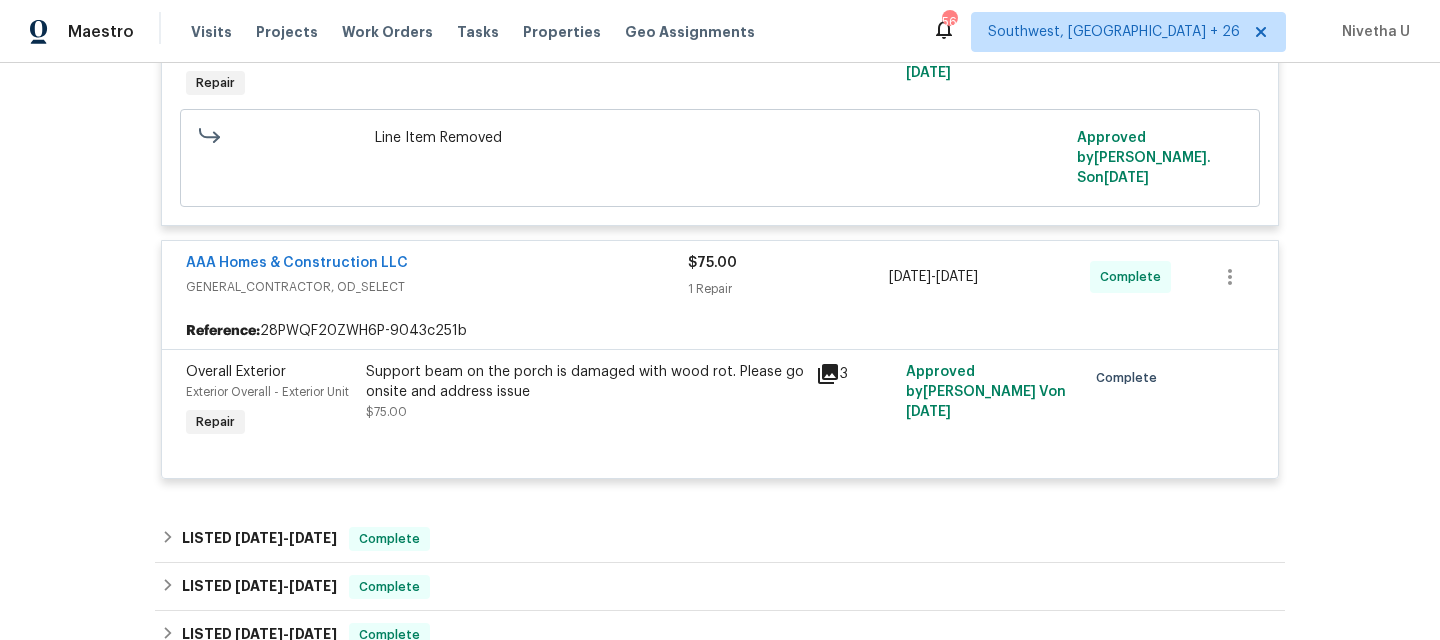click on "Support beam on the porch is damaged with wood rot. Please go onsite and address issue $75.00" at bounding box center (585, 392) 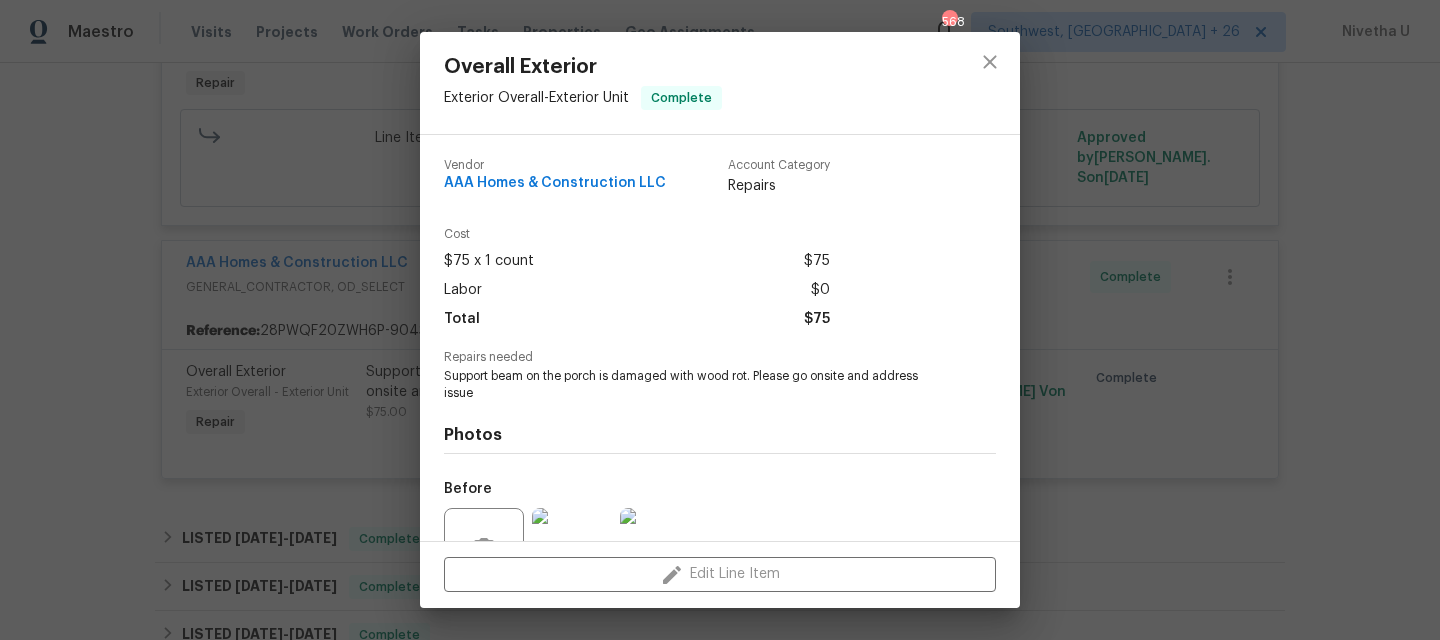 scroll, scrollTop: 197, scrollLeft: 0, axis: vertical 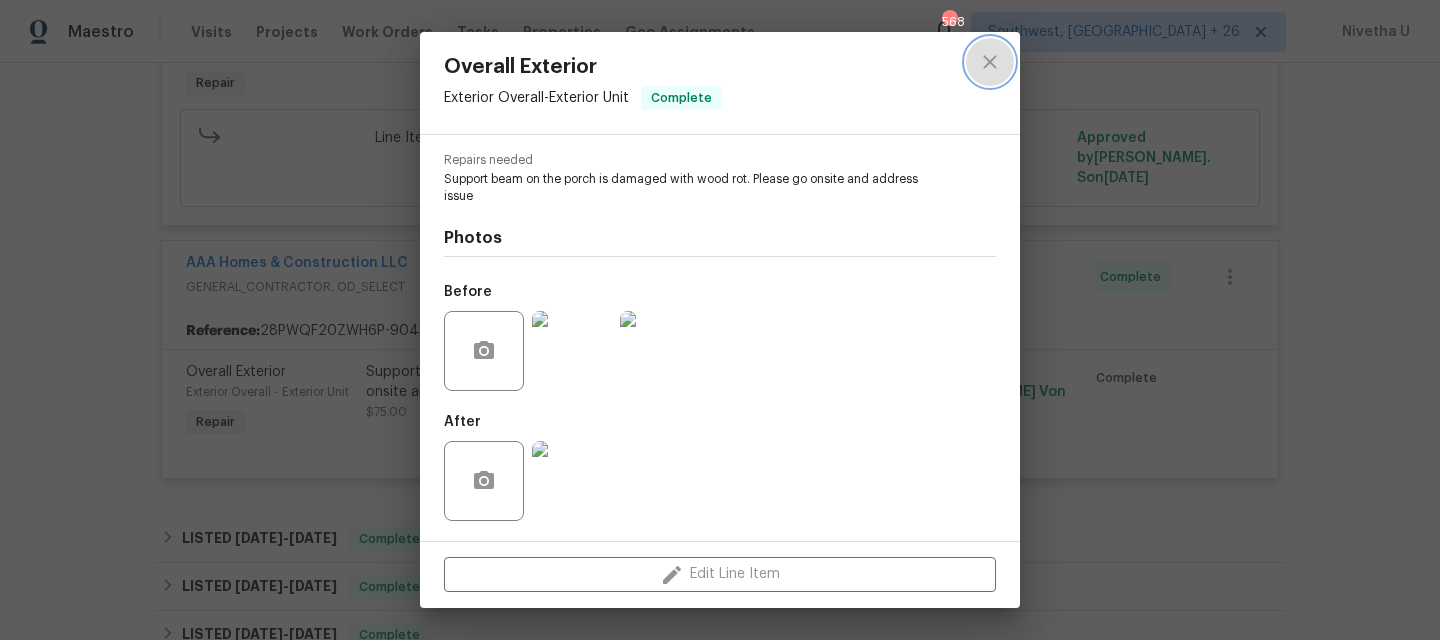 click 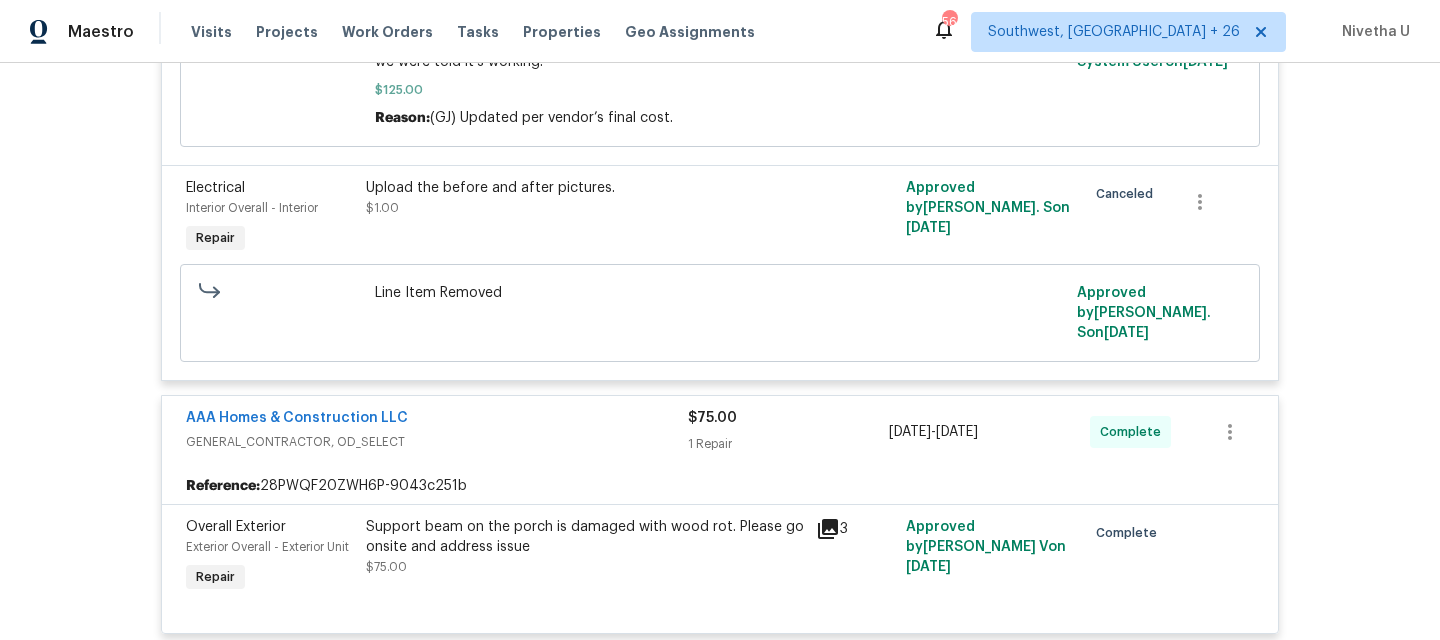 scroll, scrollTop: 950, scrollLeft: 0, axis: vertical 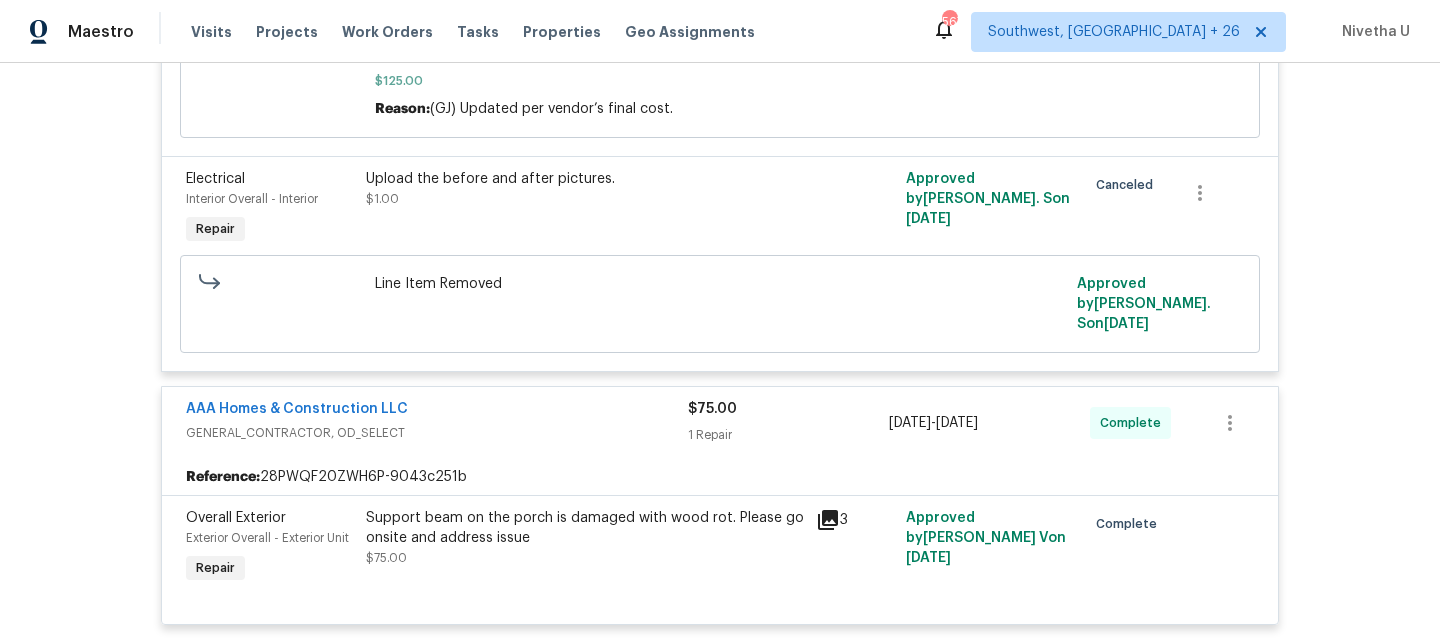 click on "GENERAL_CONTRACTOR, OD_SELECT" at bounding box center [437, 433] 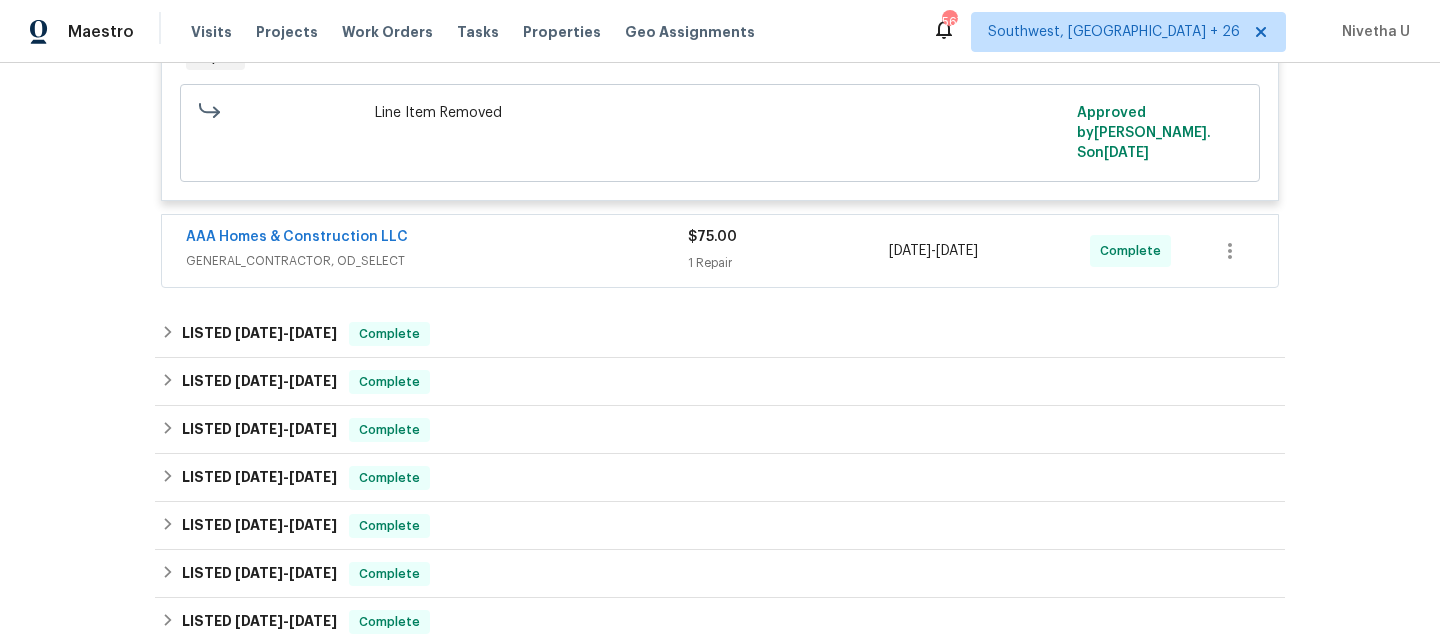 scroll, scrollTop: 1131, scrollLeft: 0, axis: vertical 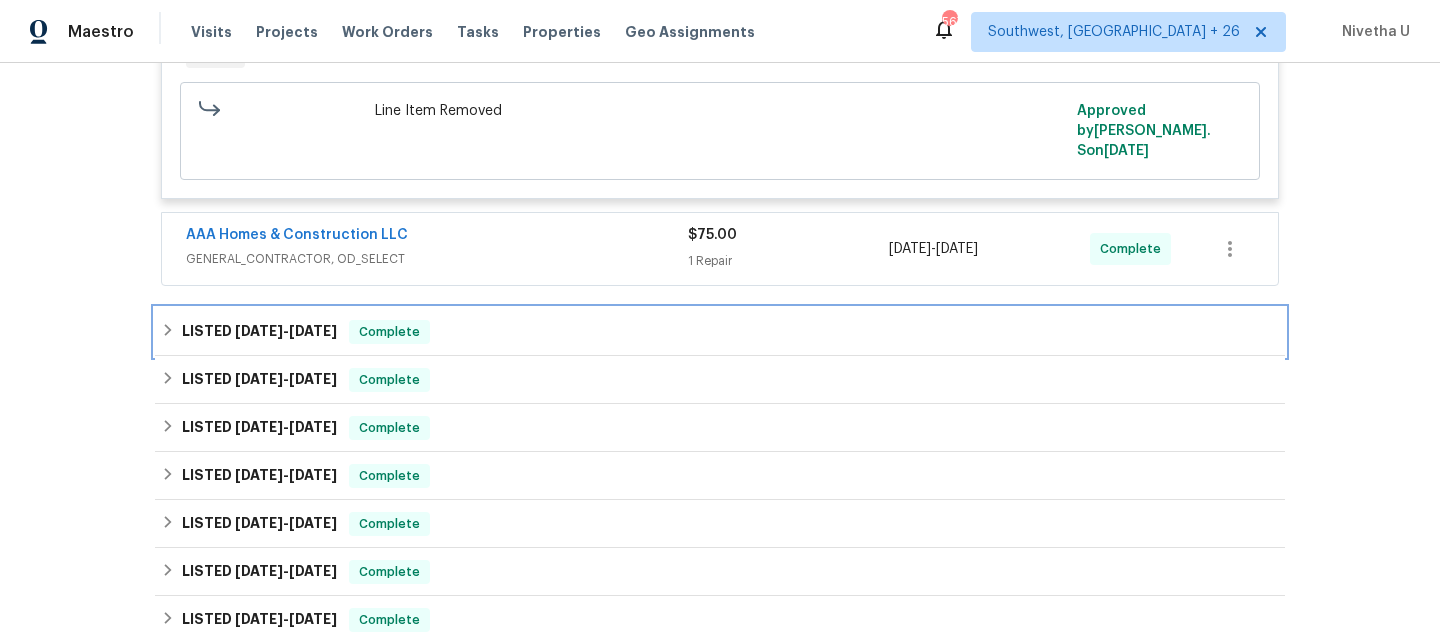 click on "LISTED   6/18/25  -  6/26/25 Complete" at bounding box center [720, 332] 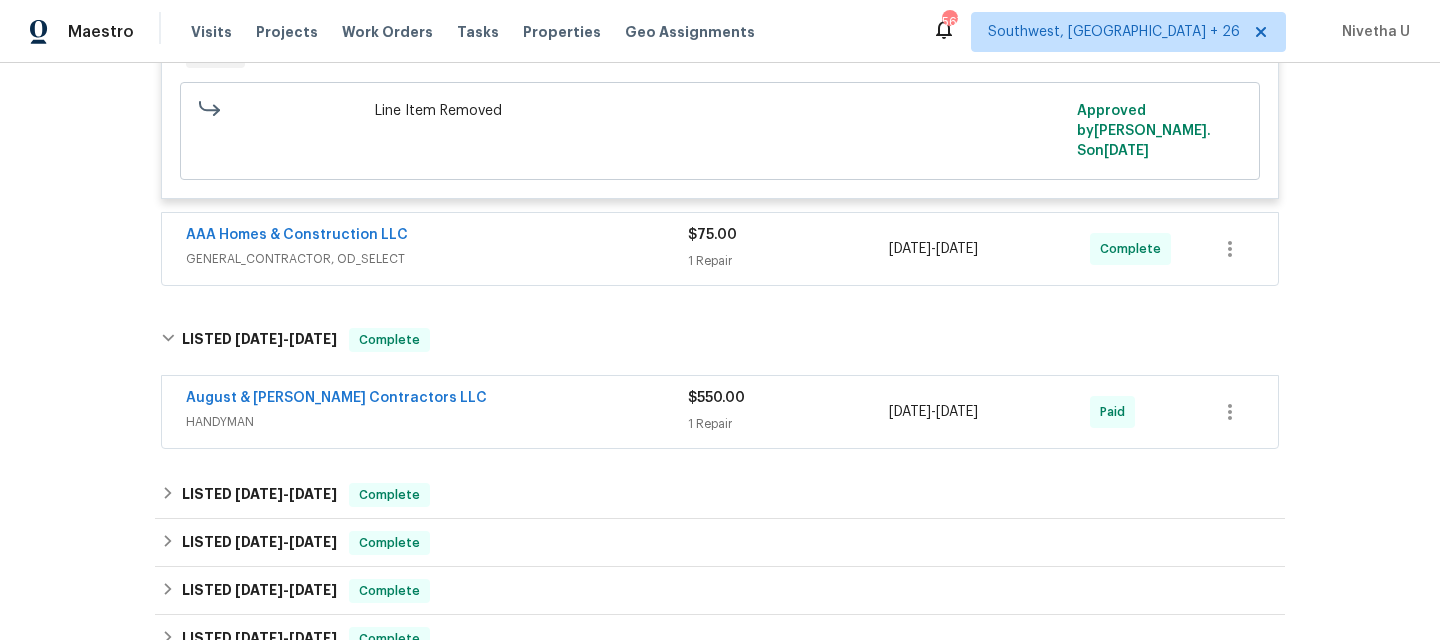 click on "HANDYMAN" at bounding box center (437, 422) 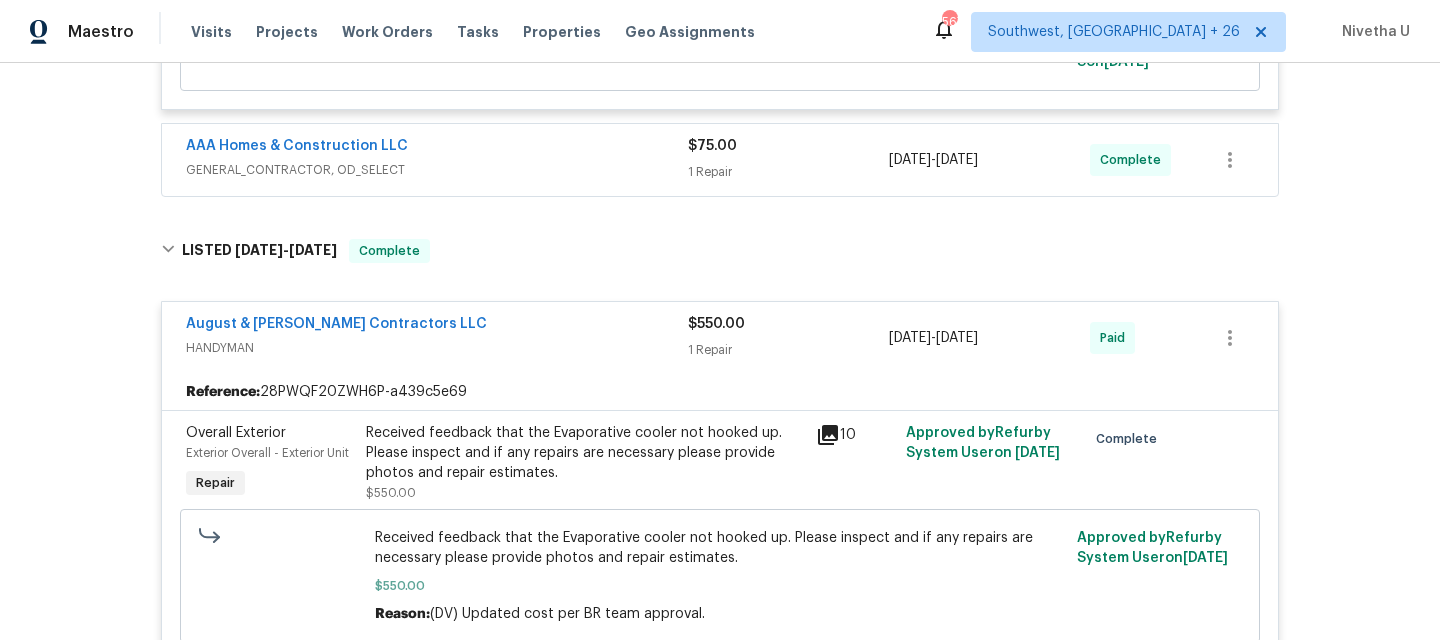 scroll, scrollTop: 1214, scrollLeft: 0, axis: vertical 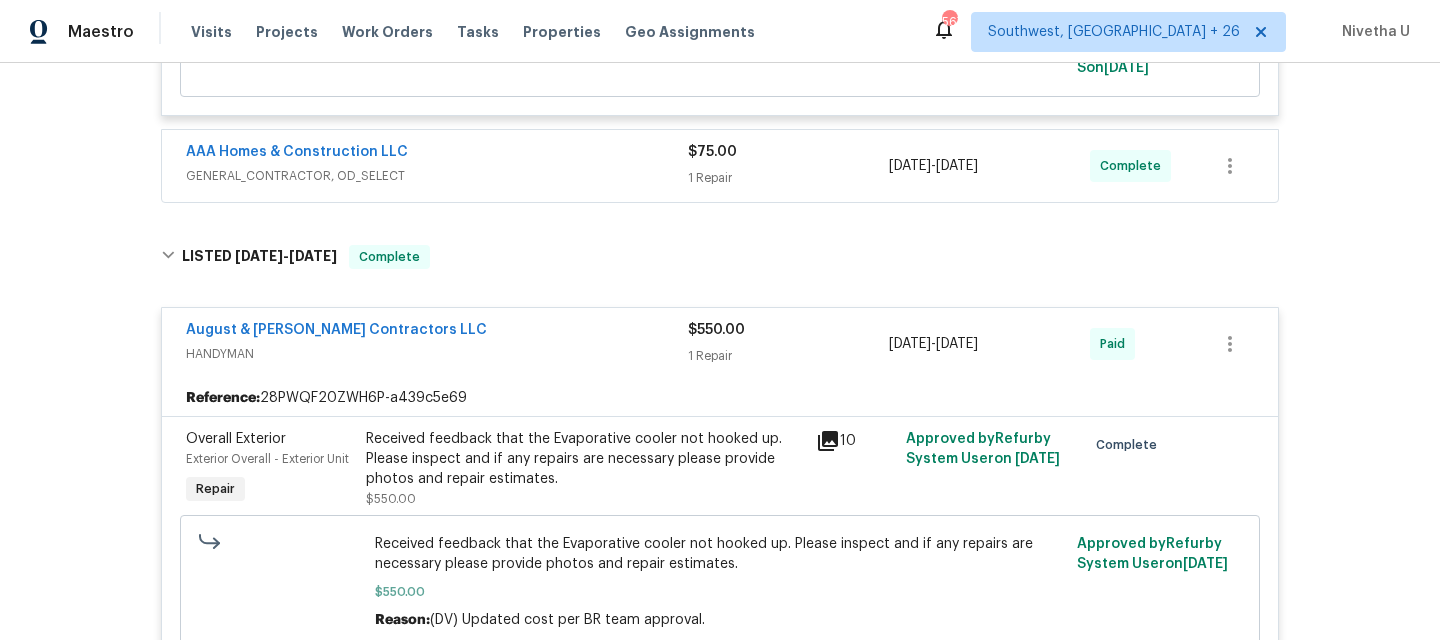 click on "August & Suttles Contractors LLC" at bounding box center (437, 332) 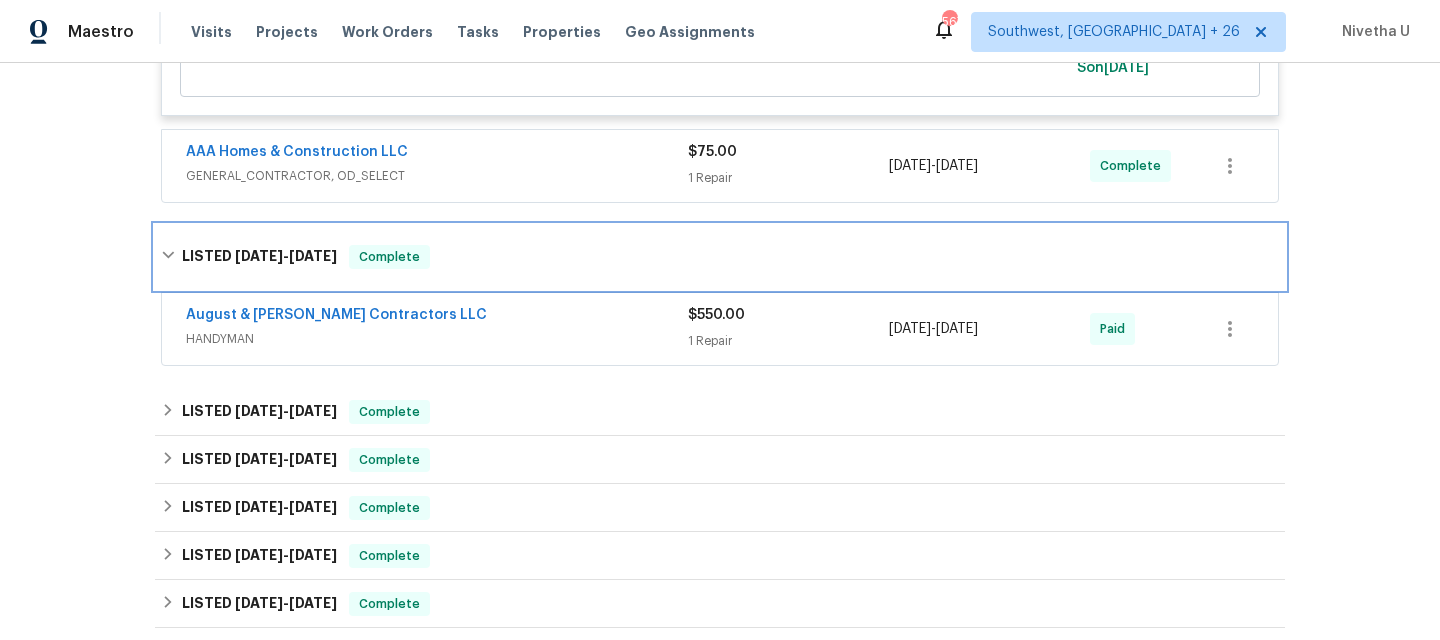 click on "LISTED   6/18/25  -  6/26/25 Complete" at bounding box center (720, 257) 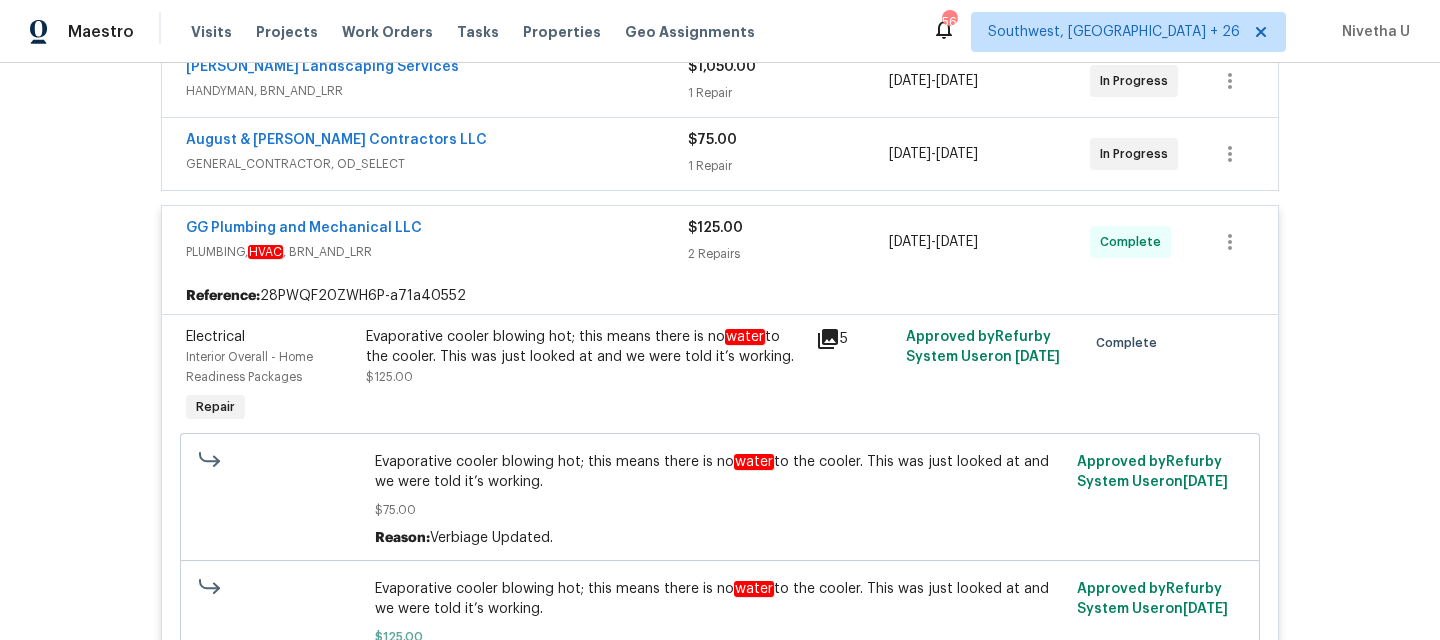 scroll, scrollTop: 400, scrollLeft: 0, axis: vertical 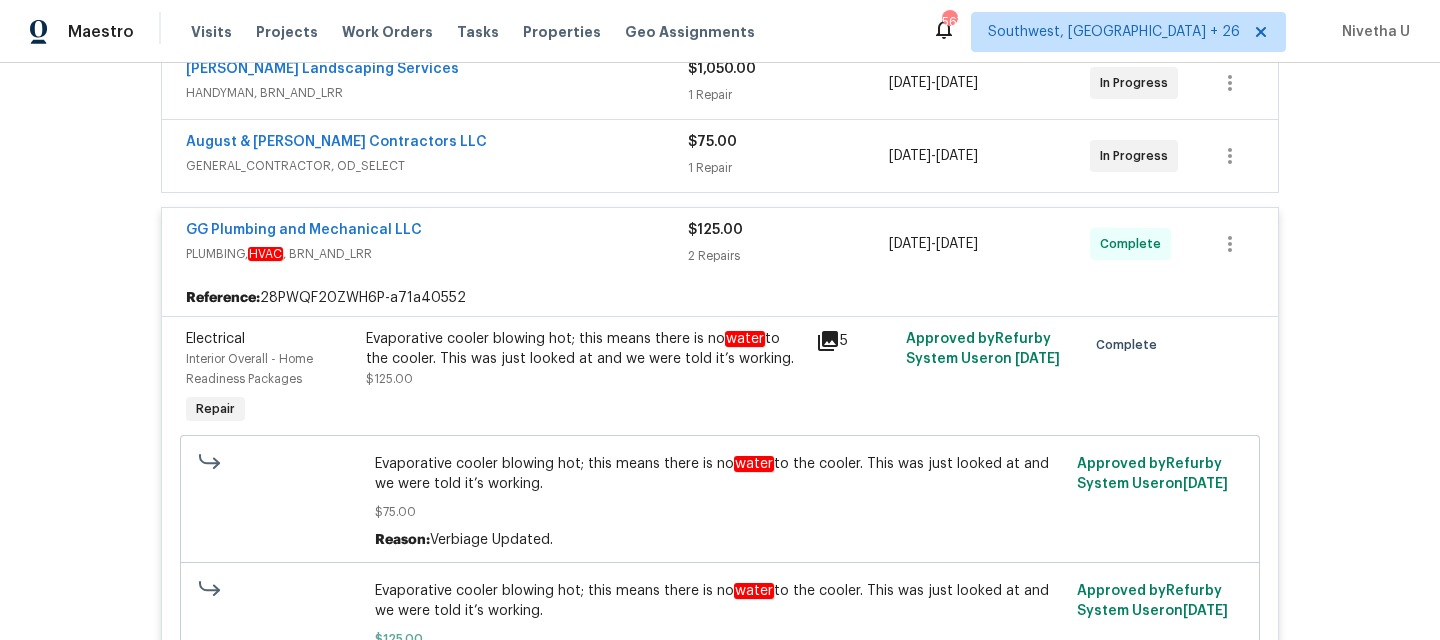 click on "GG Plumbing and Mechanical LLC" at bounding box center [437, 232] 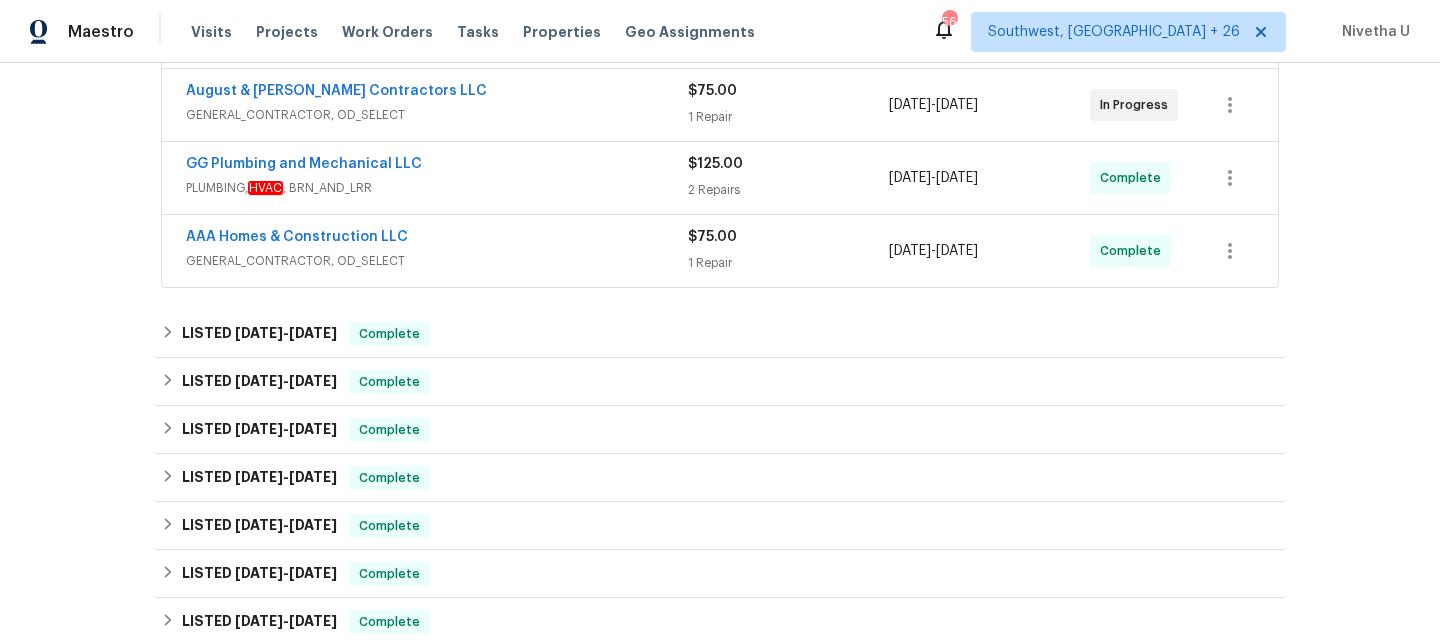 scroll, scrollTop: 452, scrollLeft: 0, axis: vertical 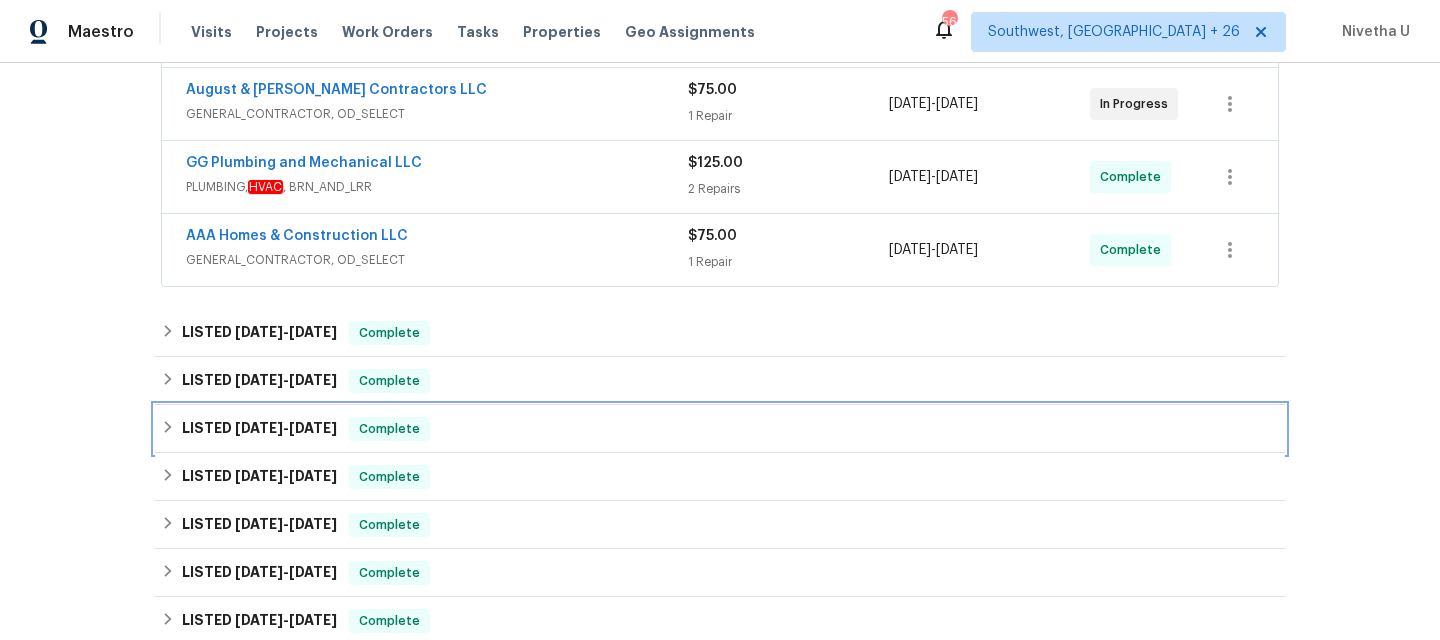 click on "LISTED   5/2/25  -  5/5/25 Complete" at bounding box center (720, 429) 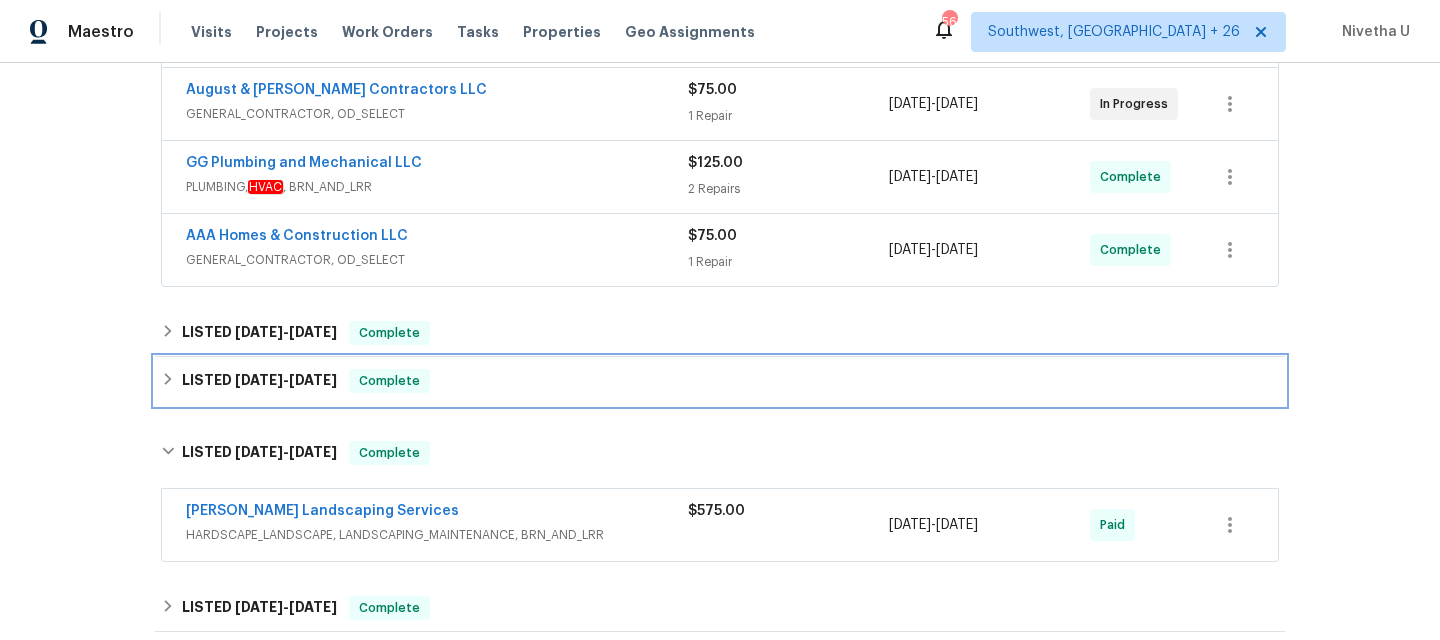 click on "LISTED   6/3/25  -  6/5/25 Complete" at bounding box center [720, 381] 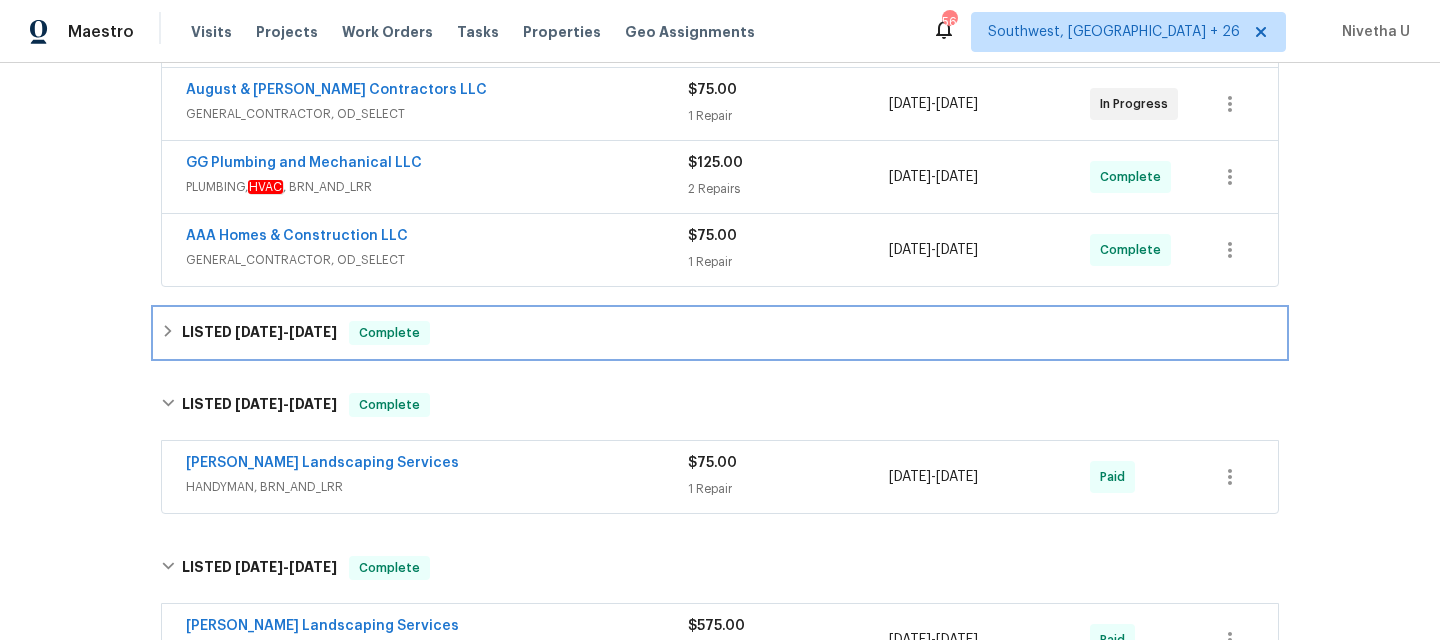 click on "LISTED   6/18/25  -  6/26/25 Complete" at bounding box center [720, 333] 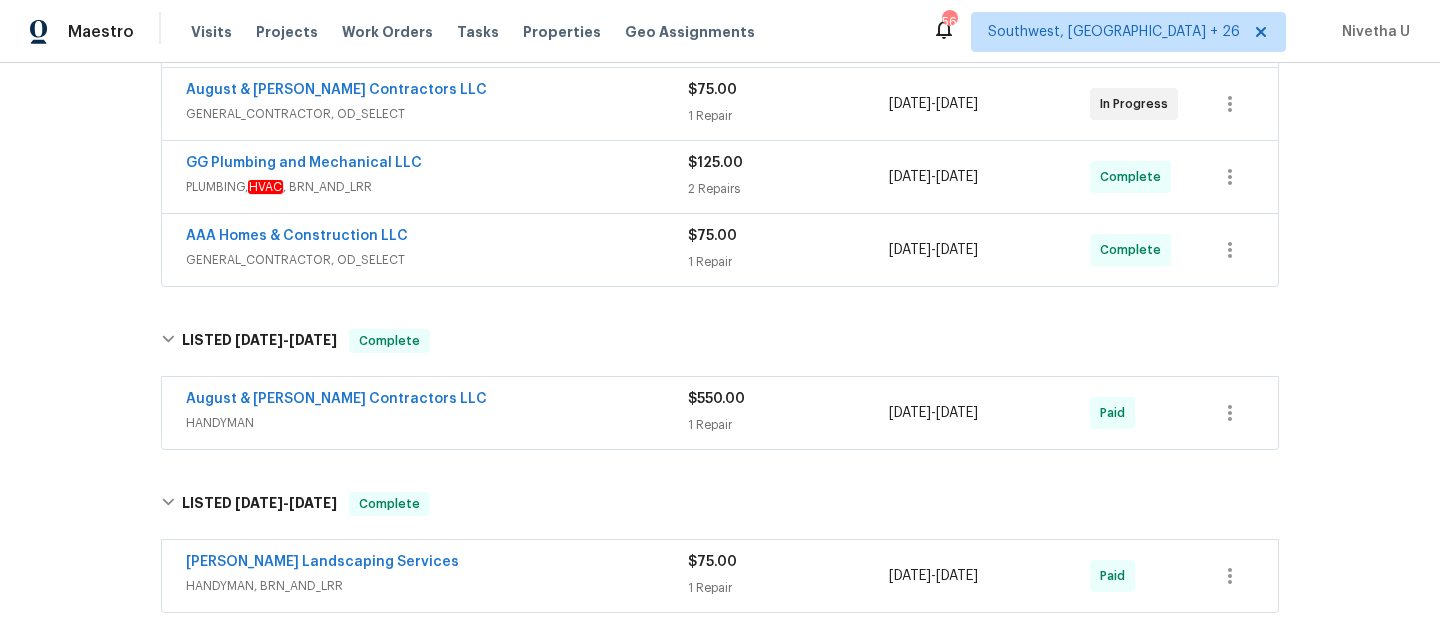 click on "GENERAL_CONTRACTOR, OD_SELECT" at bounding box center [437, 260] 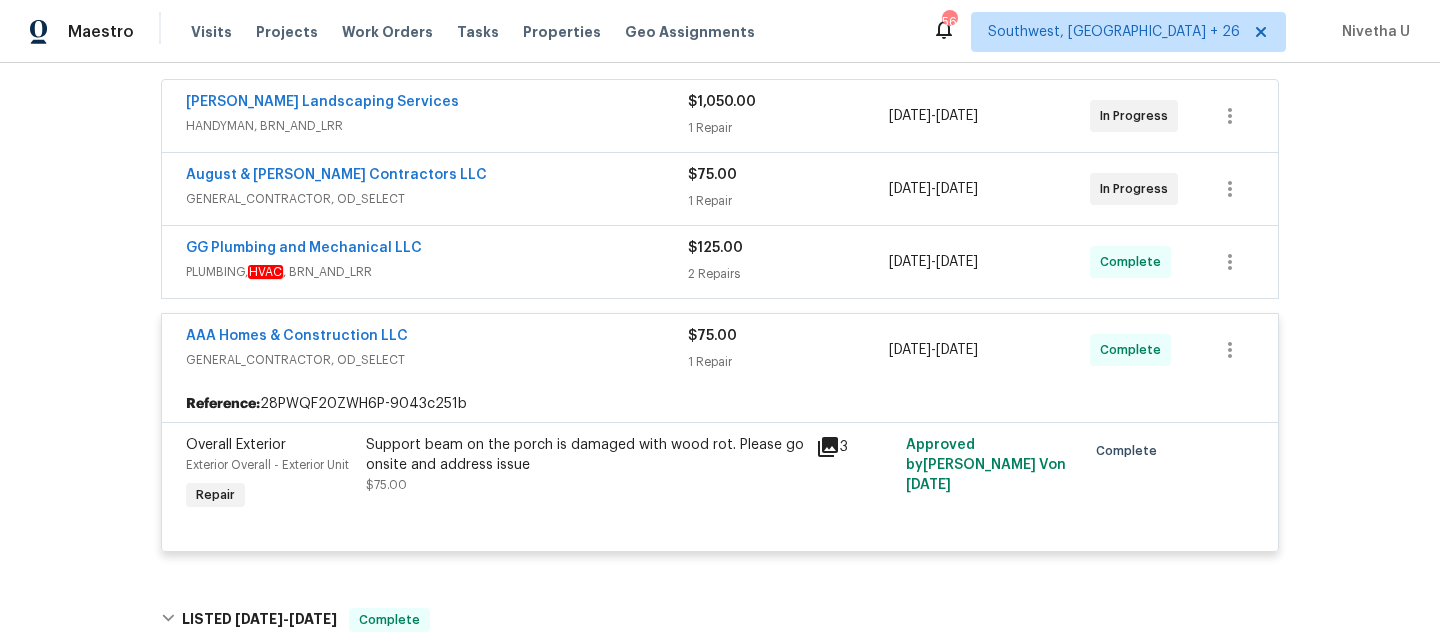 scroll, scrollTop: 357, scrollLeft: 0, axis: vertical 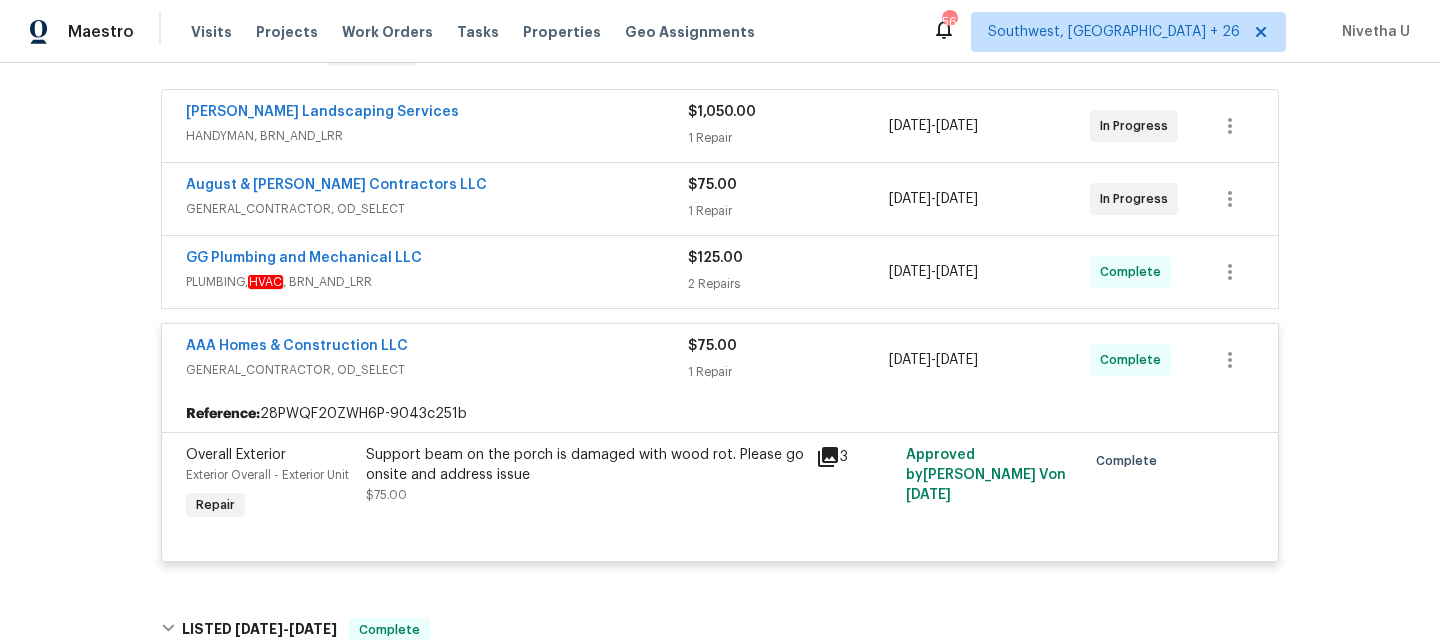 click on "GG Plumbing and Mechanical LLC" at bounding box center (437, 260) 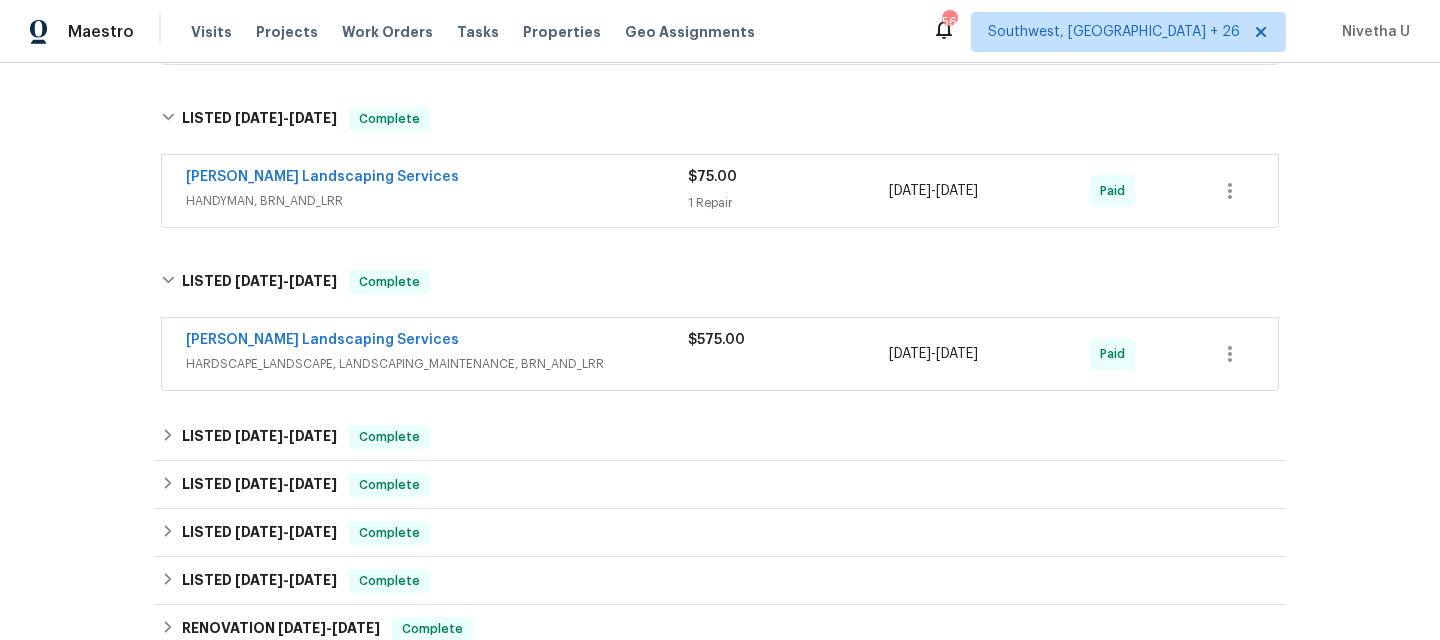 scroll, scrollTop: 1713, scrollLeft: 0, axis: vertical 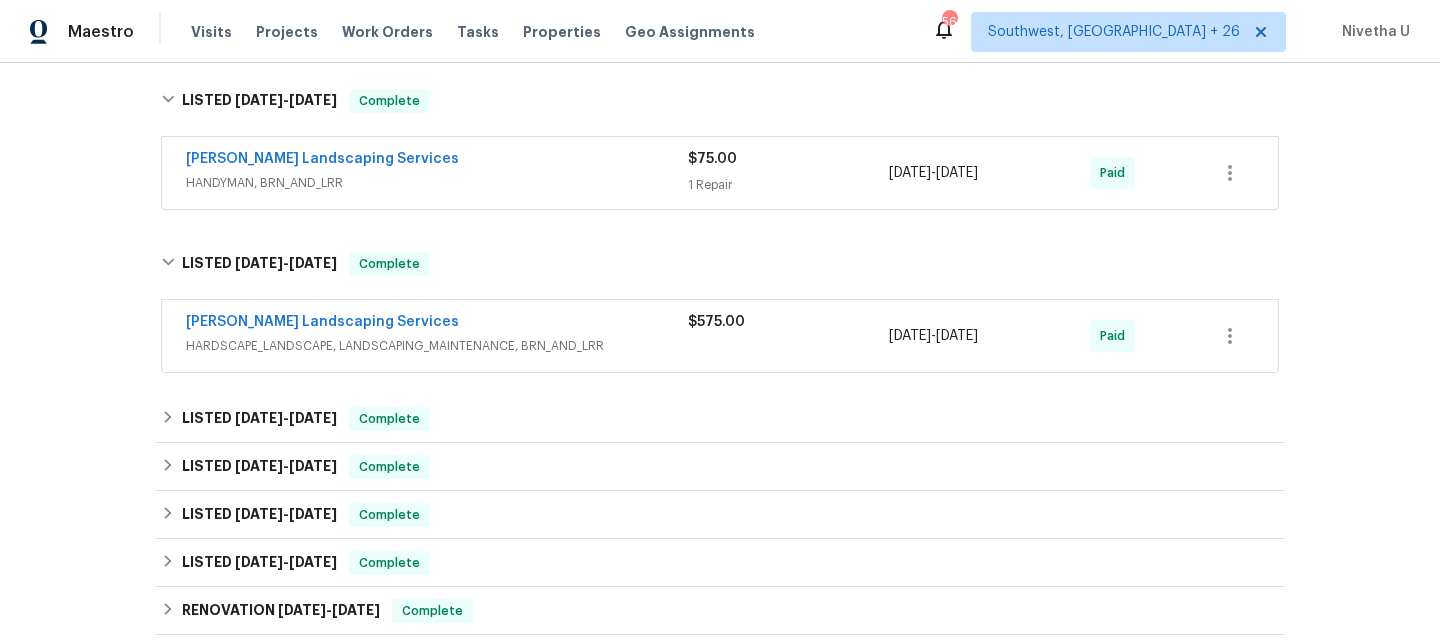 click on "Rodriguez Landscaping Services HARDSCAPE_LANDSCAPE, LANDSCAPING_MAINTENANCE, BRN_AND_LRR" at bounding box center (437, 336) 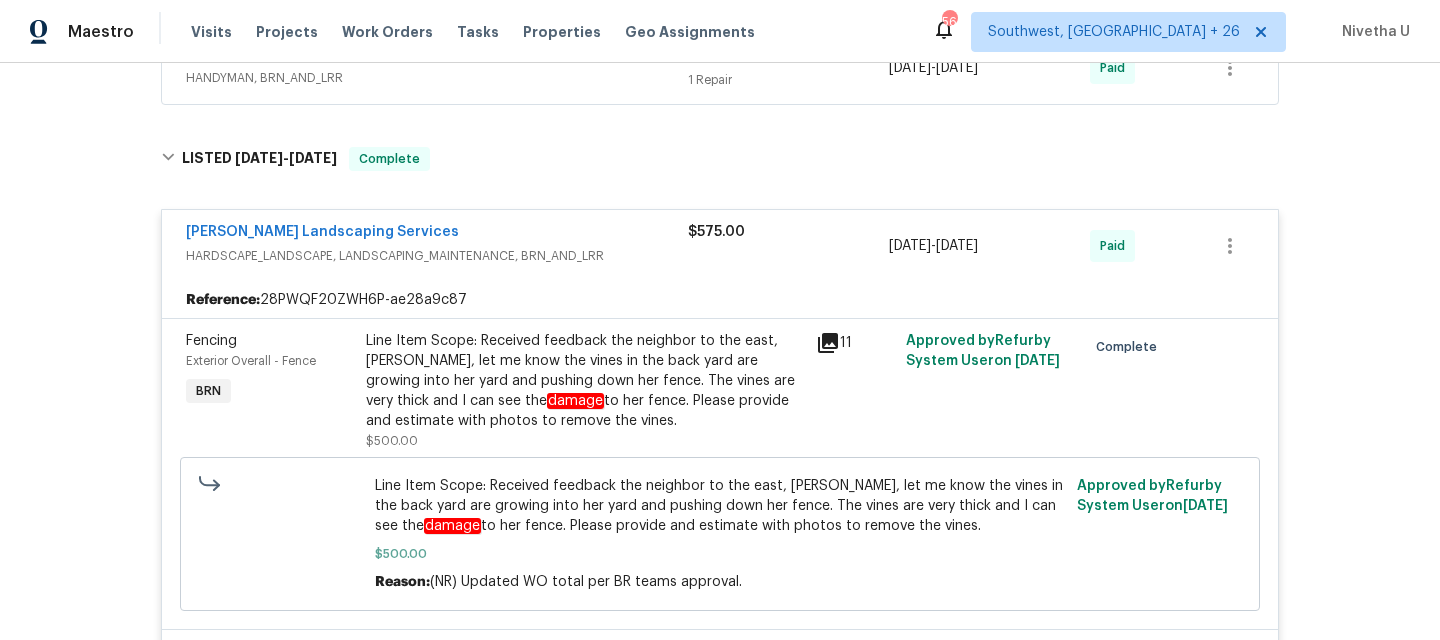 scroll, scrollTop: 1816, scrollLeft: 0, axis: vertical 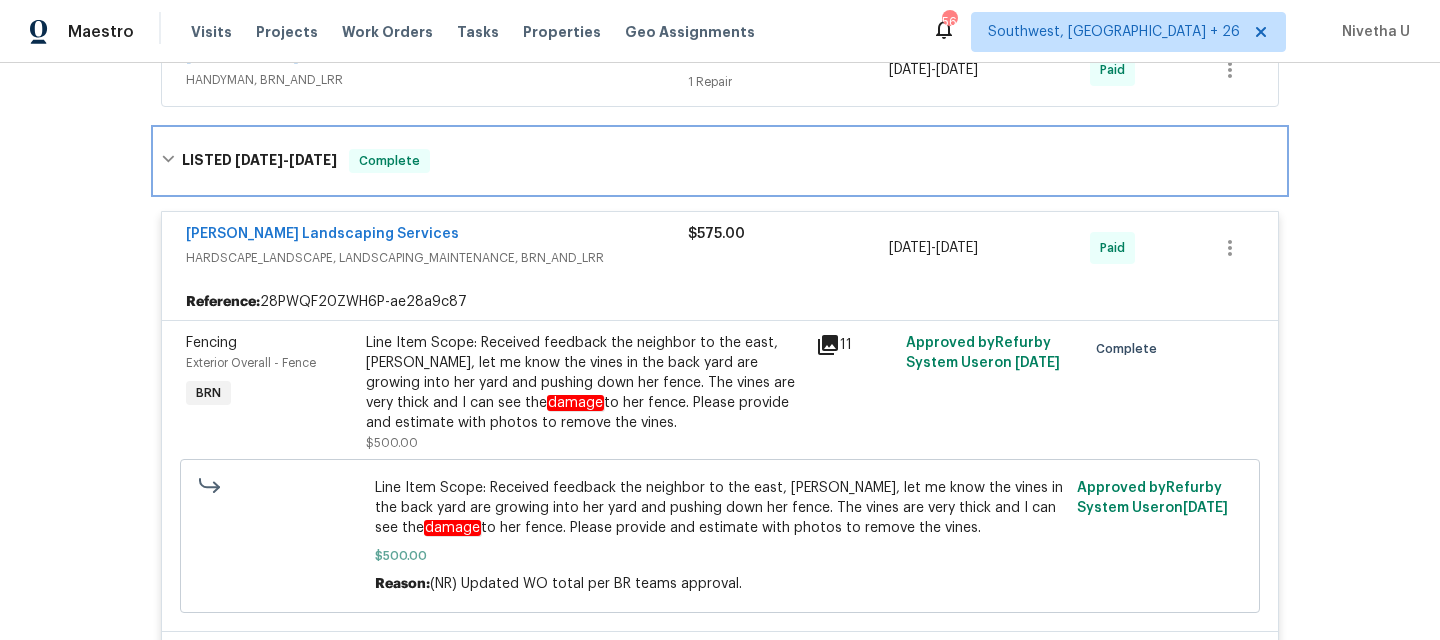 click on "LISTED   5/2/25  -  5/5/25 Complete" at bounding box center (720, 161) 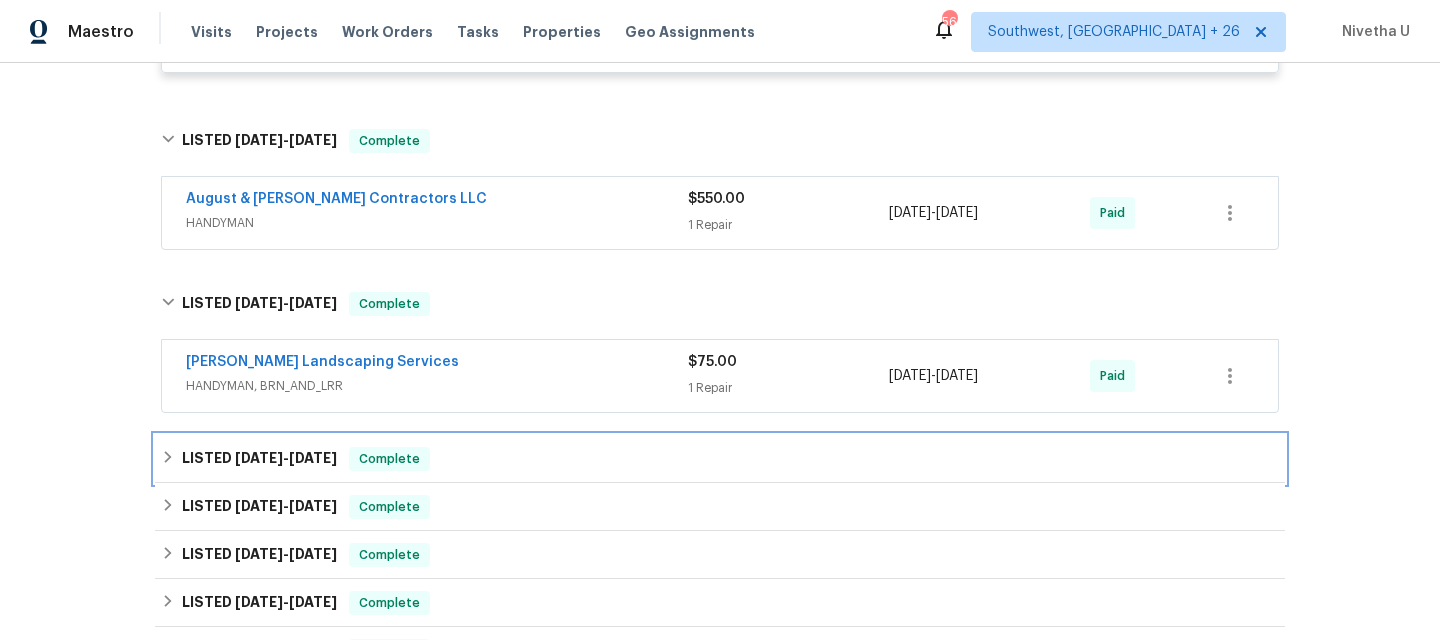 scroll, scrollTop: 1509, scrollLeft: 0, axis: vertical 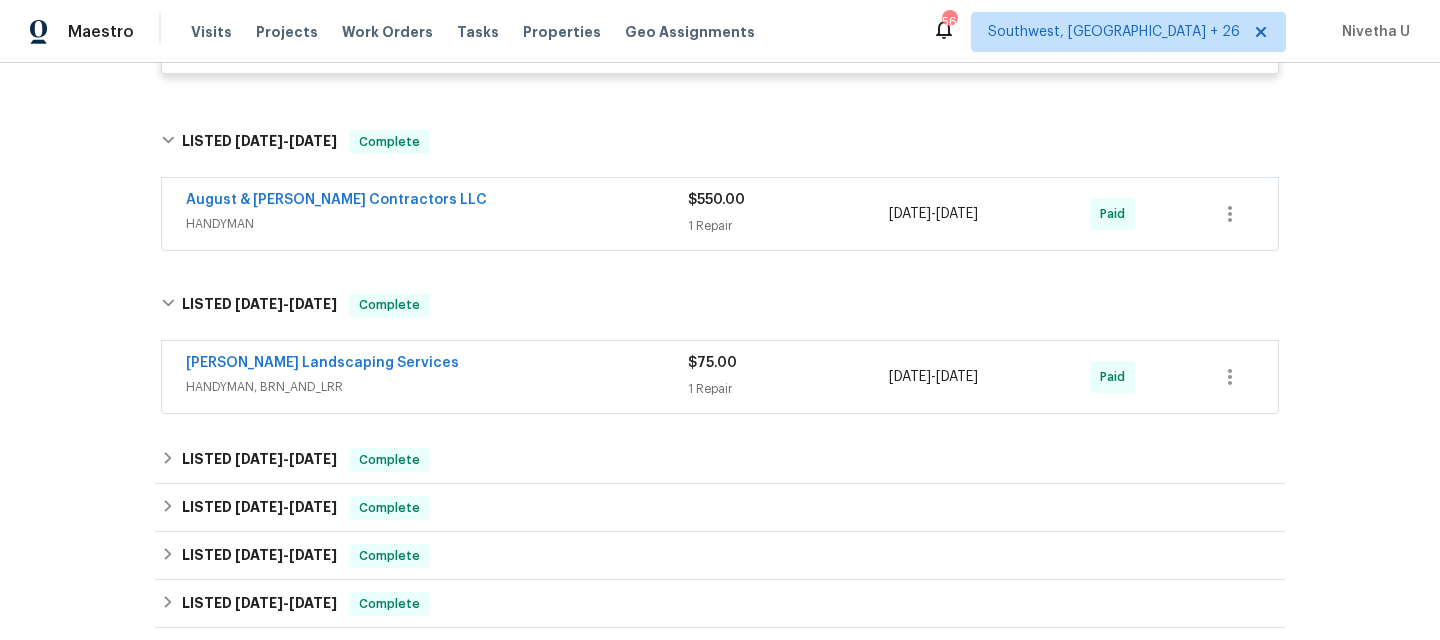 click on "Rodriguez Landscaping Services" at bounding box center (437, 365) 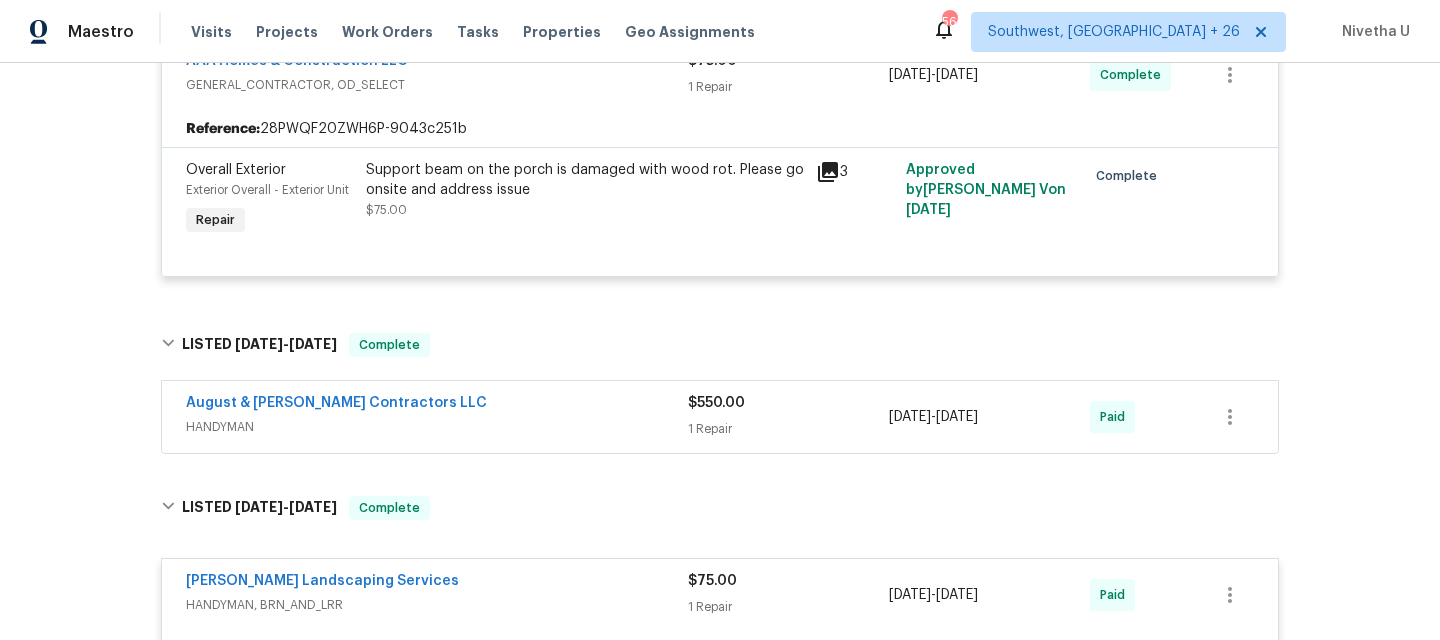 scroll, scrollTop: 1304, scrollLeft: 0, axis: vertical 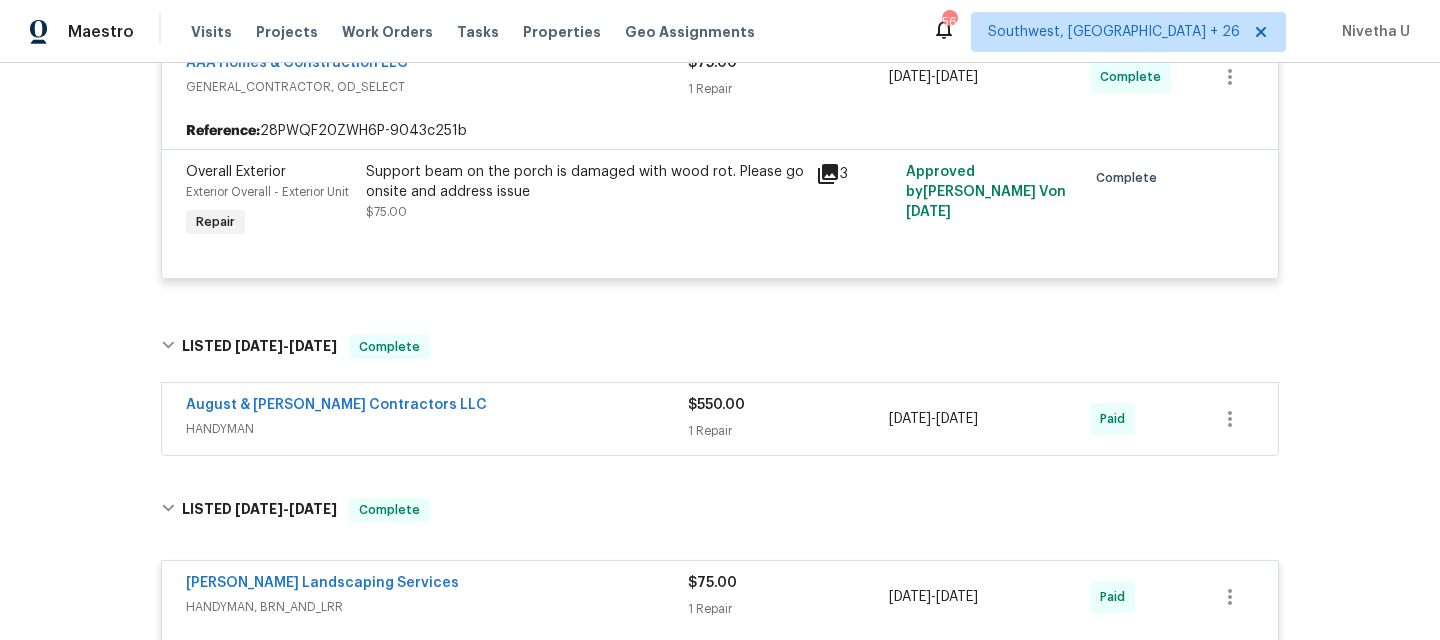 click on "August & Suttles Contractors LLC" at bounding box center (437, 407) 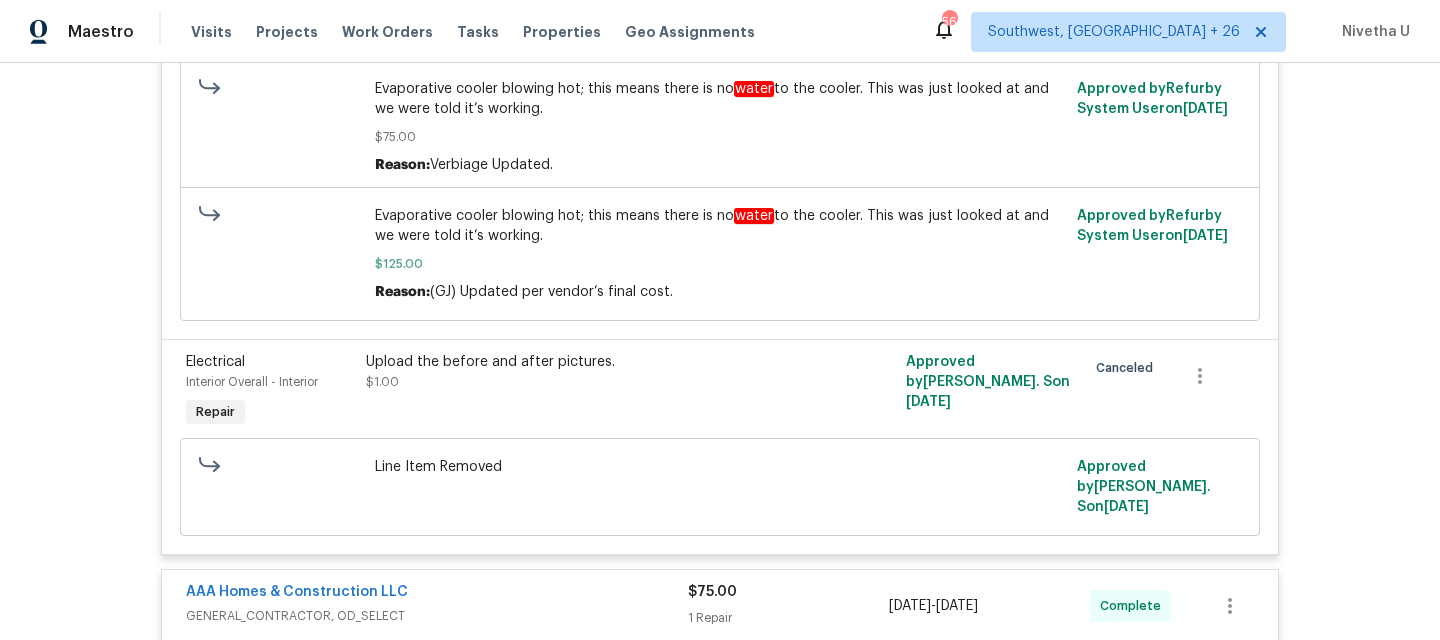 scroll, scrollTop: 0, scrollLeft: 0, axis: both 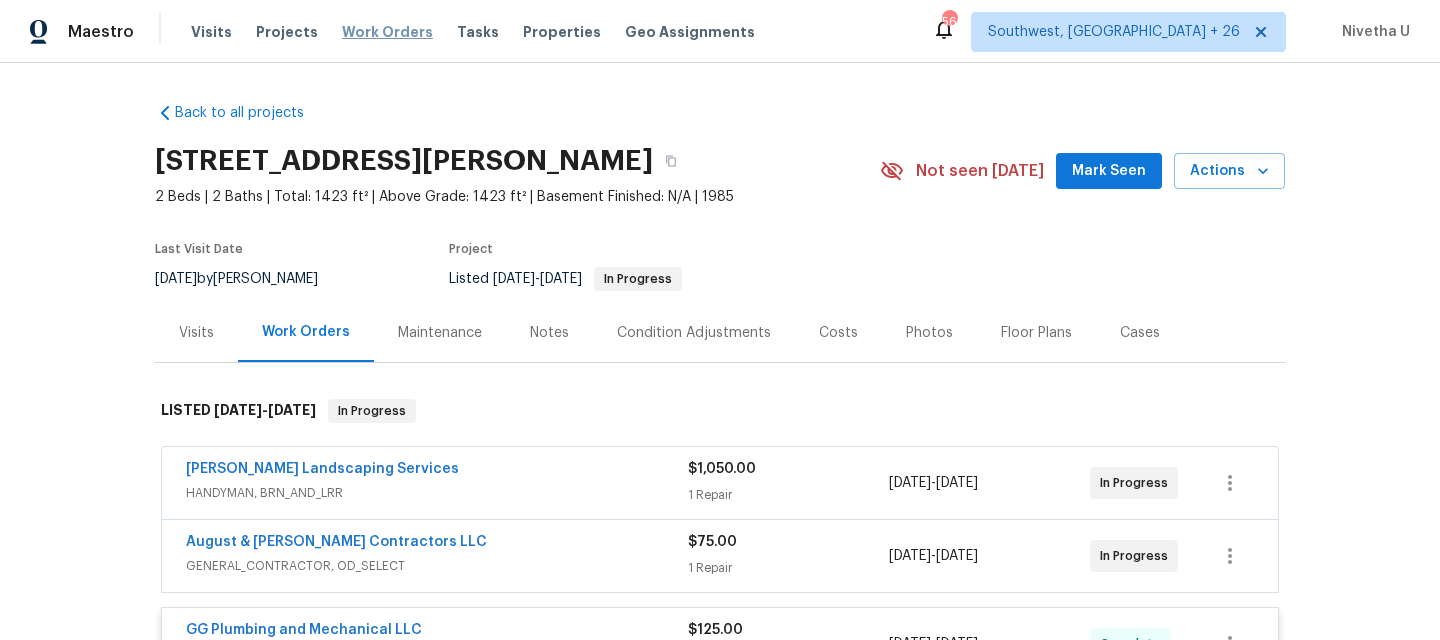 click on "Work Orders" at bounding box center (387, 32) 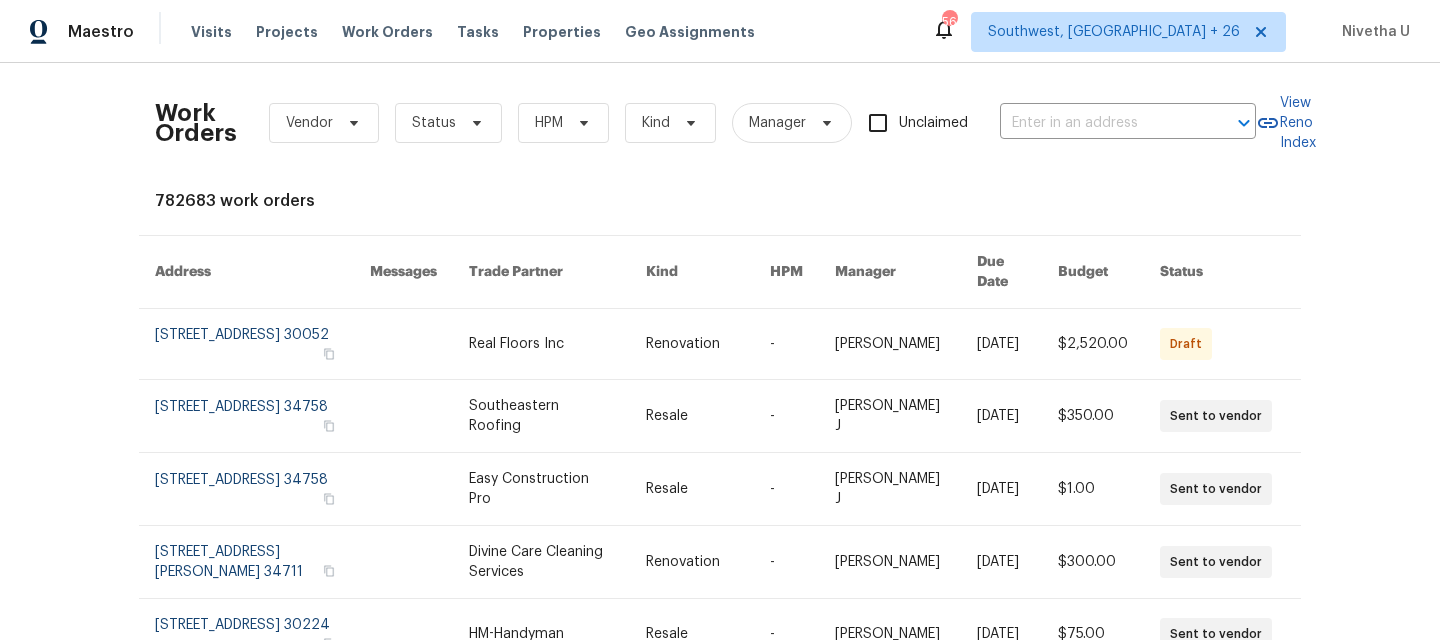 click on "Work Orders Vendor Status HPM Kind Manager Unclaimed ​" at bounding box center (705, 123) 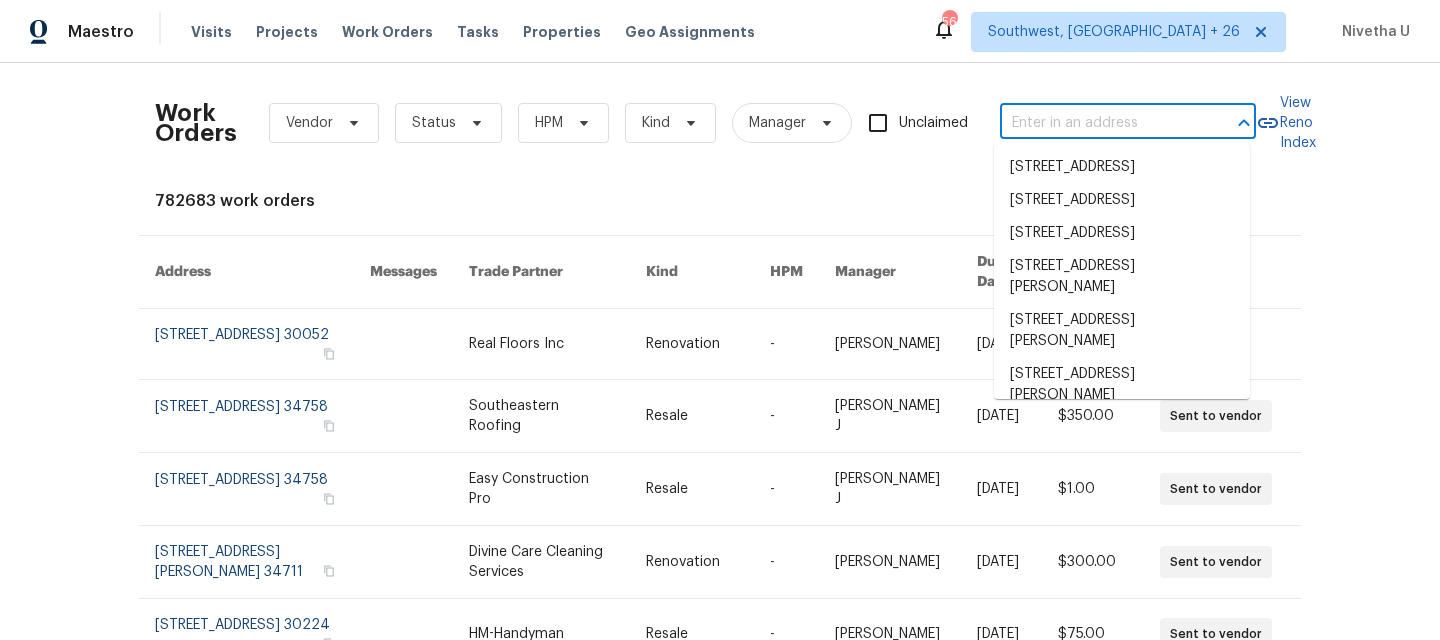 click at bounding box center (1100, 123) 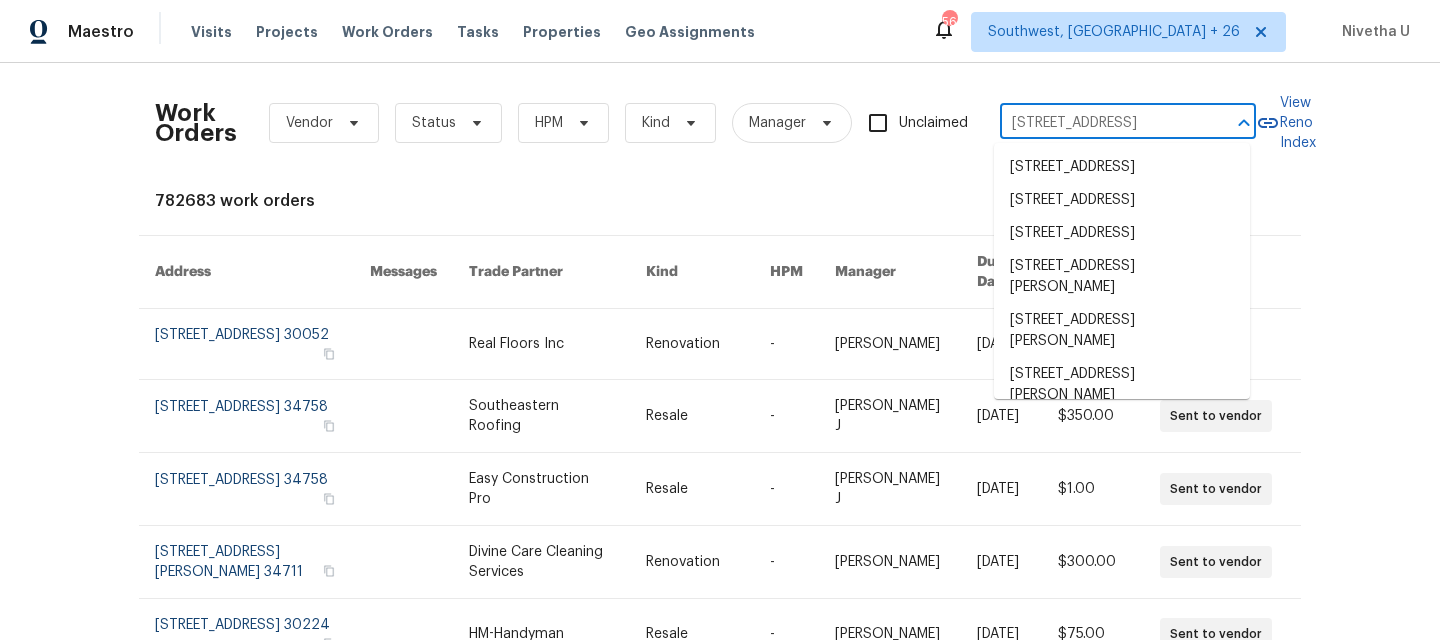 scroll, scrollTop: 0, scrollLeft: 114, axis: horizontal 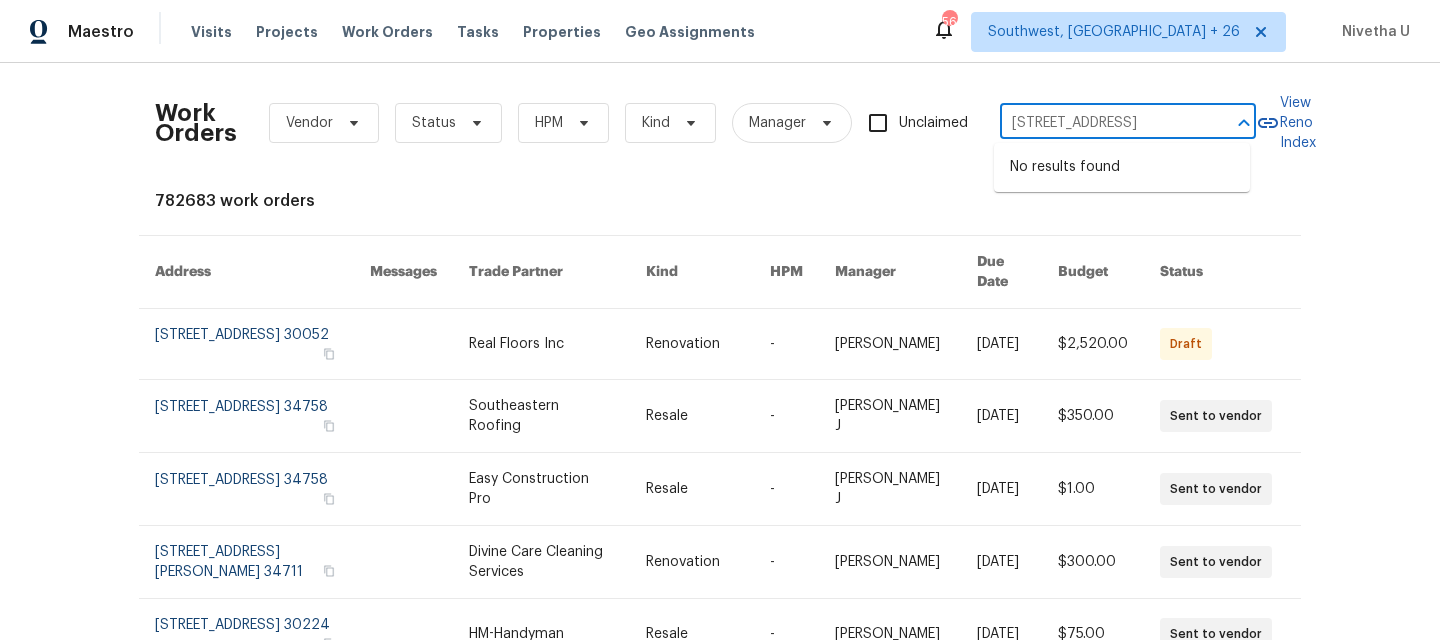 type on "8330 Lyndale Dr North Chesterfield, VA 23235" 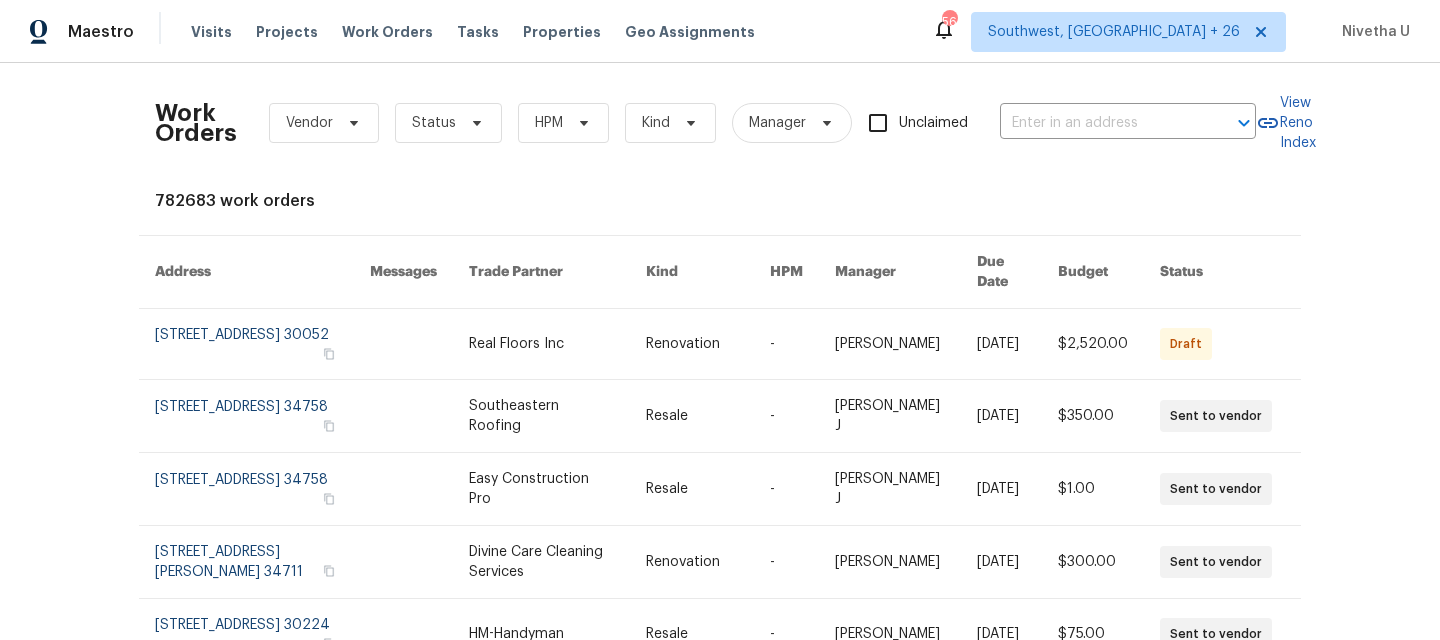 scroll, scrollTop: 0, scrollLeft: 0, axis: both 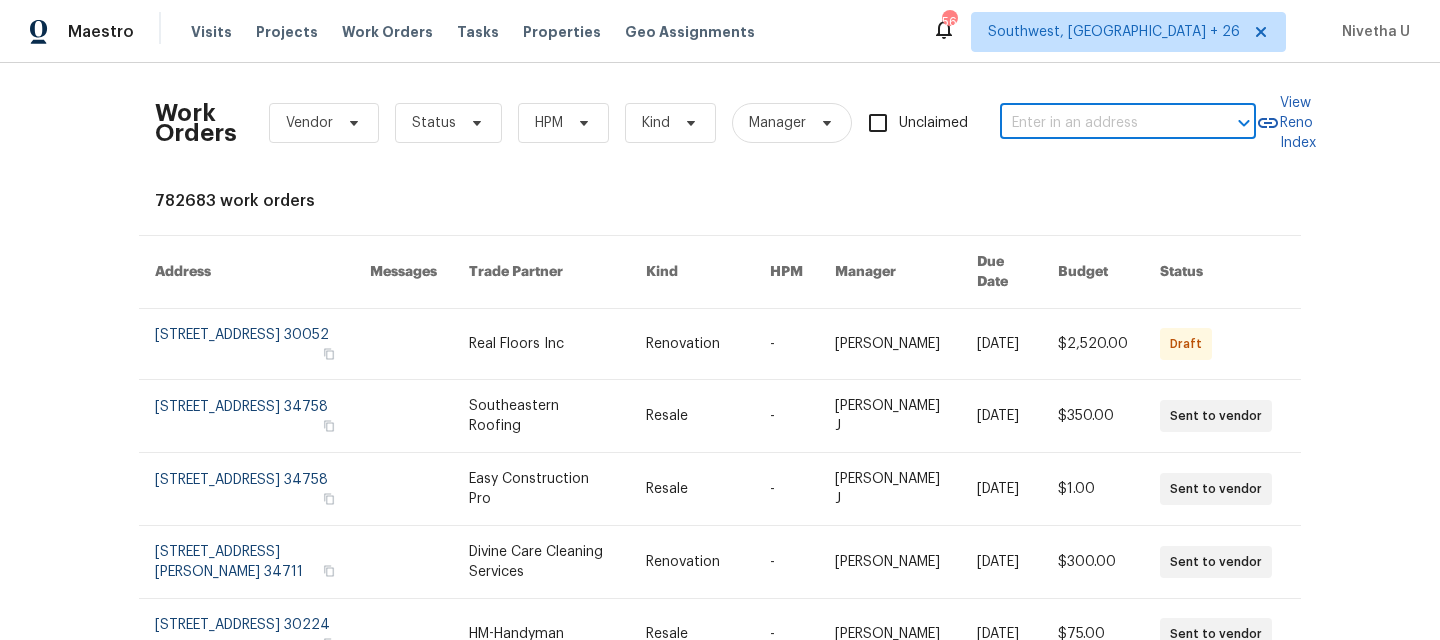 click at bounding box center (1100, 123) 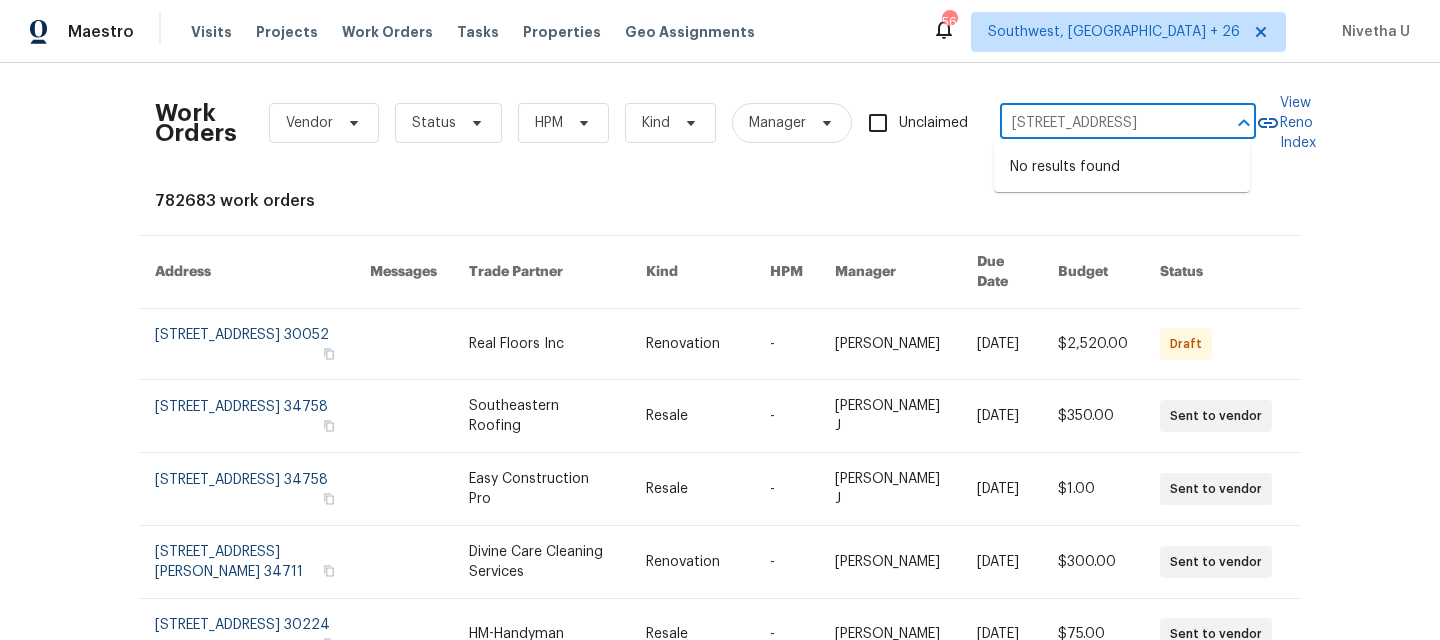 scroll, scrollTop: 0, scrollLeft: 117, axis: horizontal 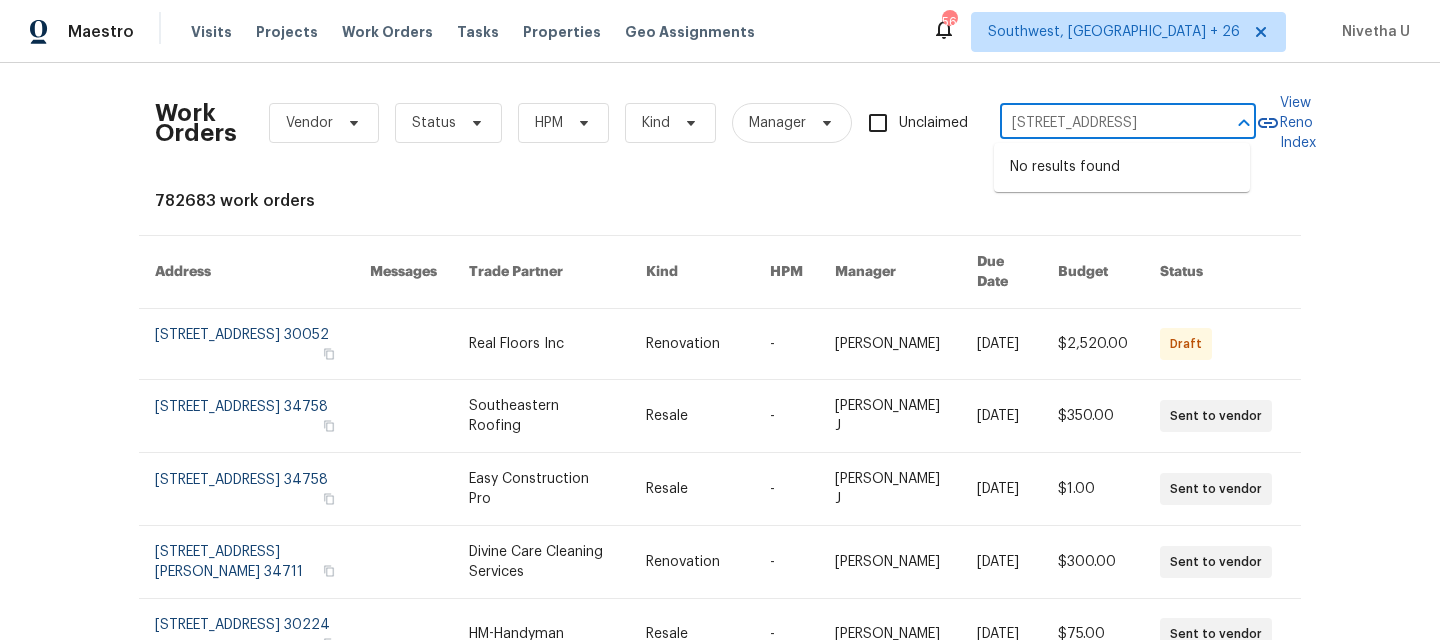 type on "8330 Lyndale Dr, North Chesterfield, VA 23235" 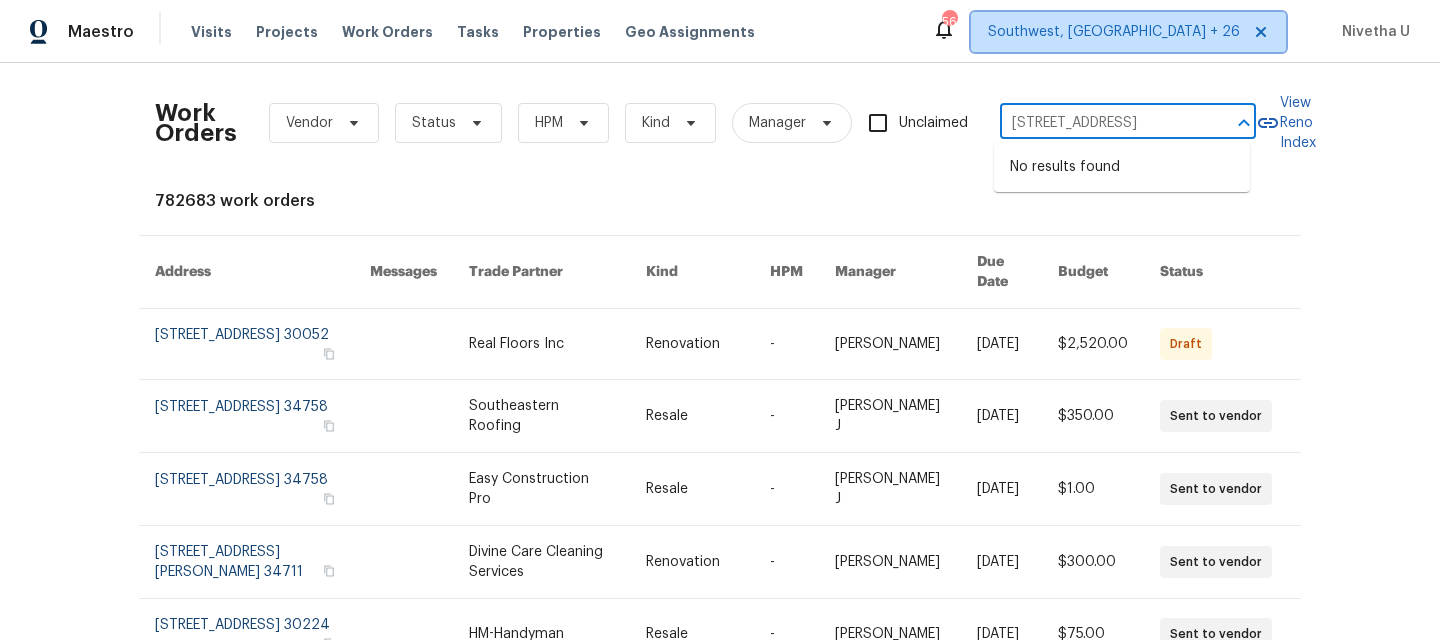 type 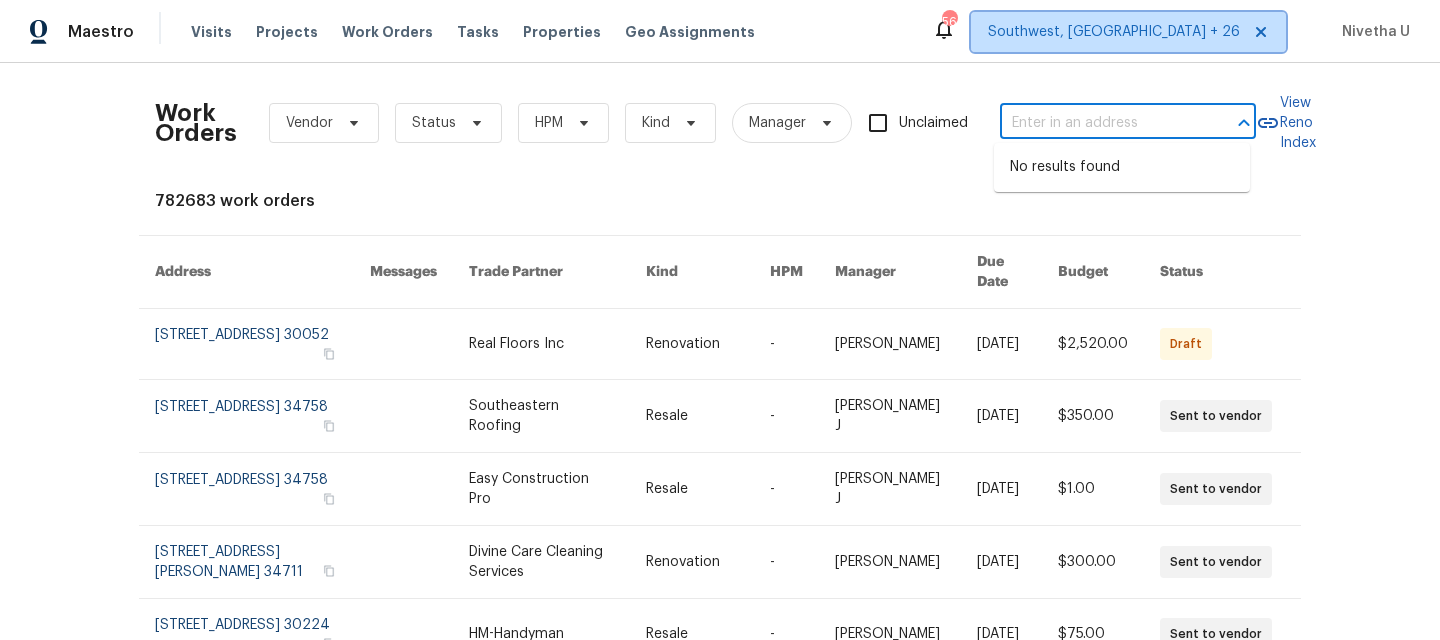 scroll, scrollTop: 0, scrollLeft: 0, axis: both 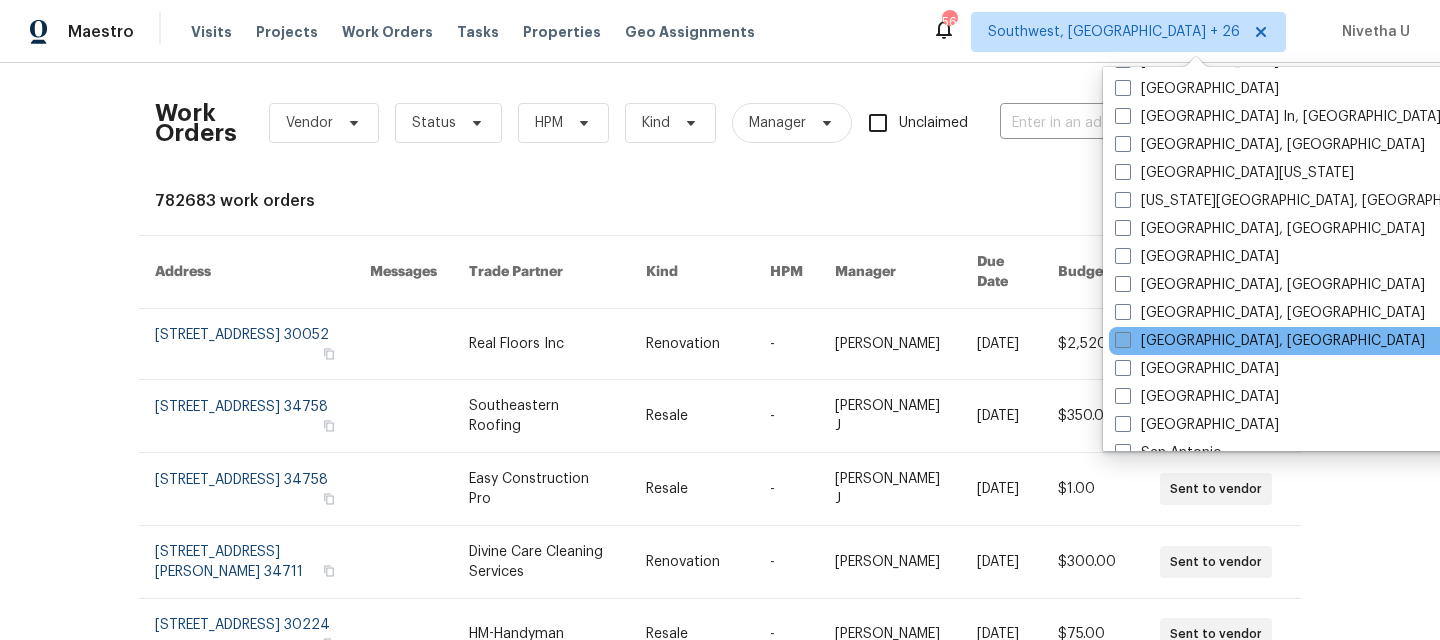 click on "Richmond, VA" at bounding box center (1270, 341) 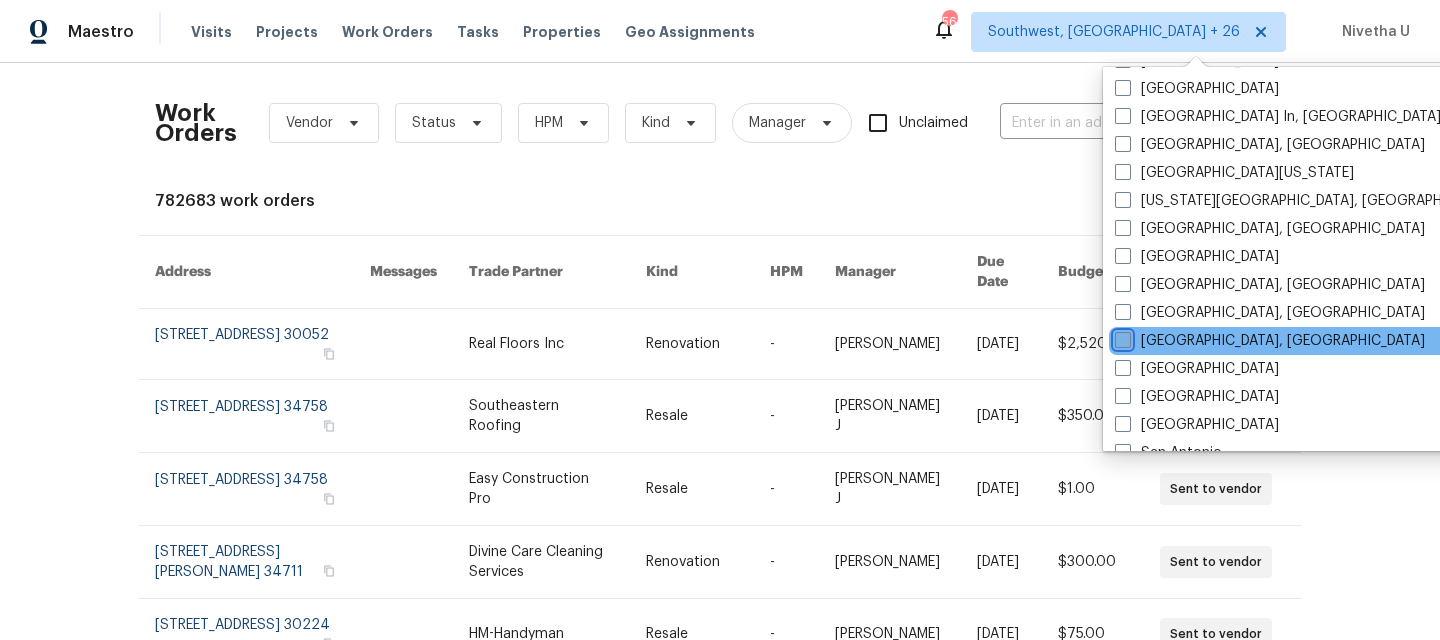 click on "Richmond, VA" at bounding box center [1121, 337] 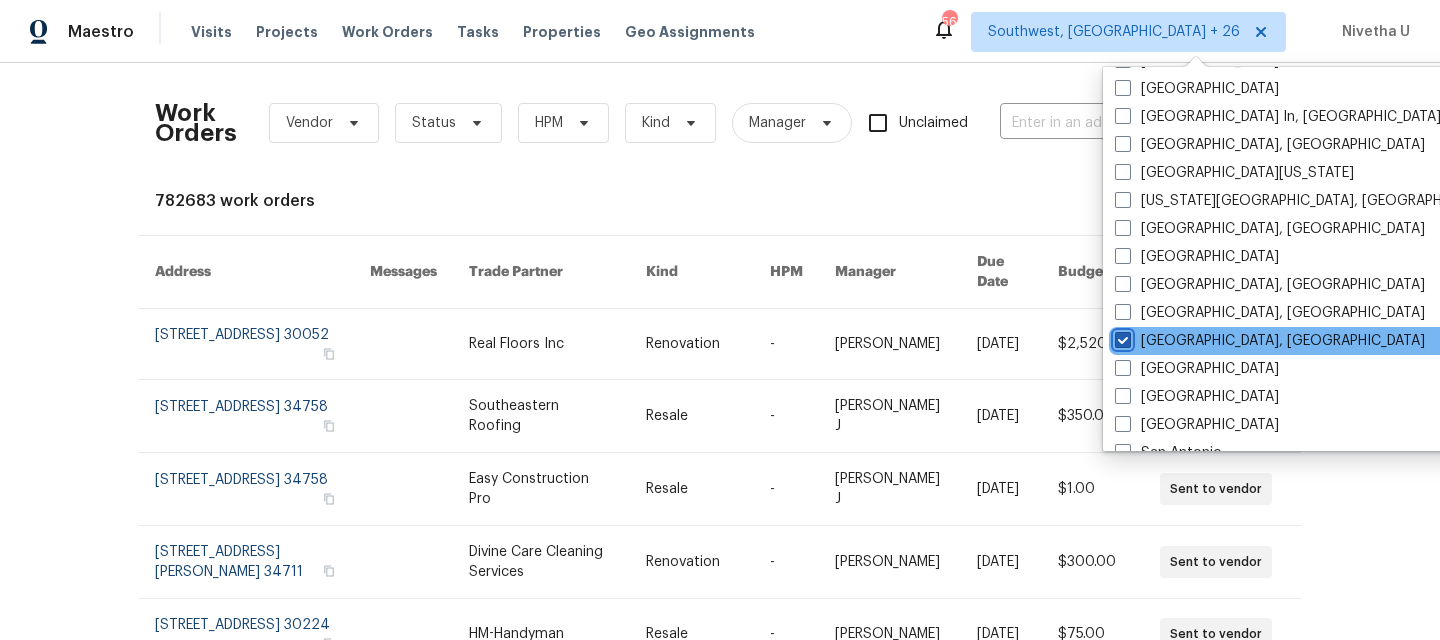 checkbox on "true" 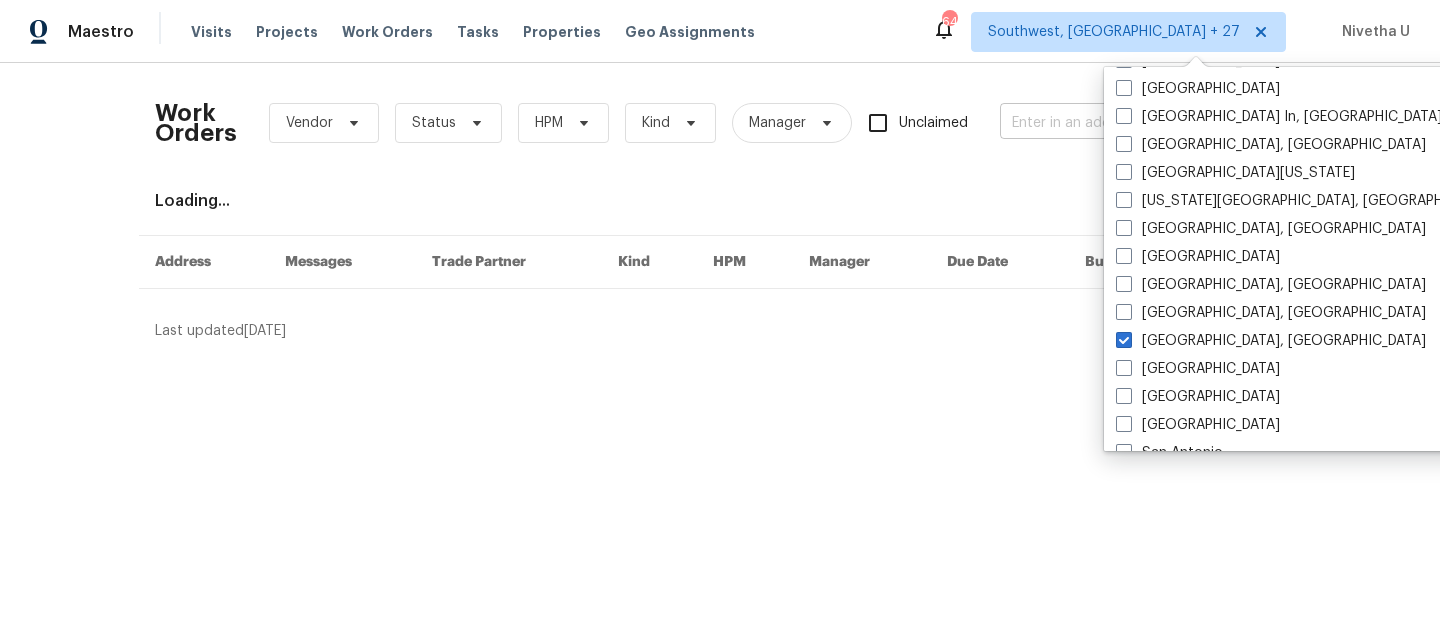 click at bounding box center [1100, 123] 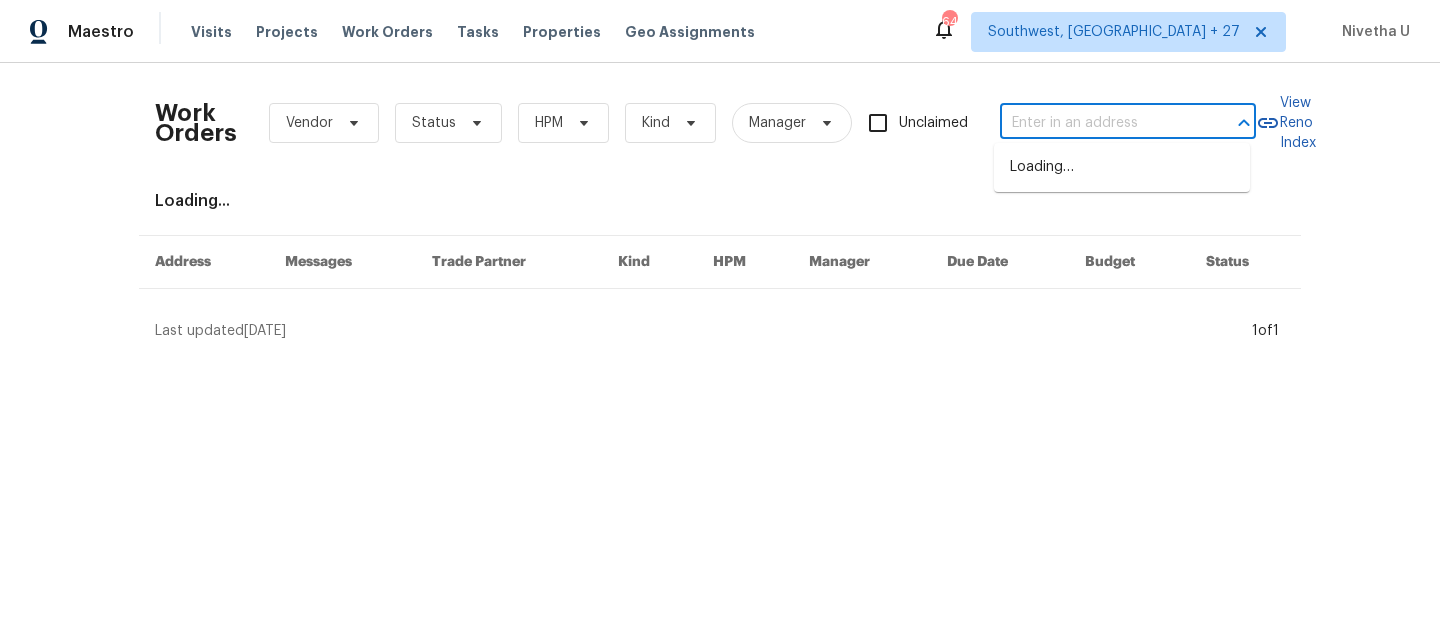 paste on "8330 Lyndale Dr, North Chesterfield, VA 23235" 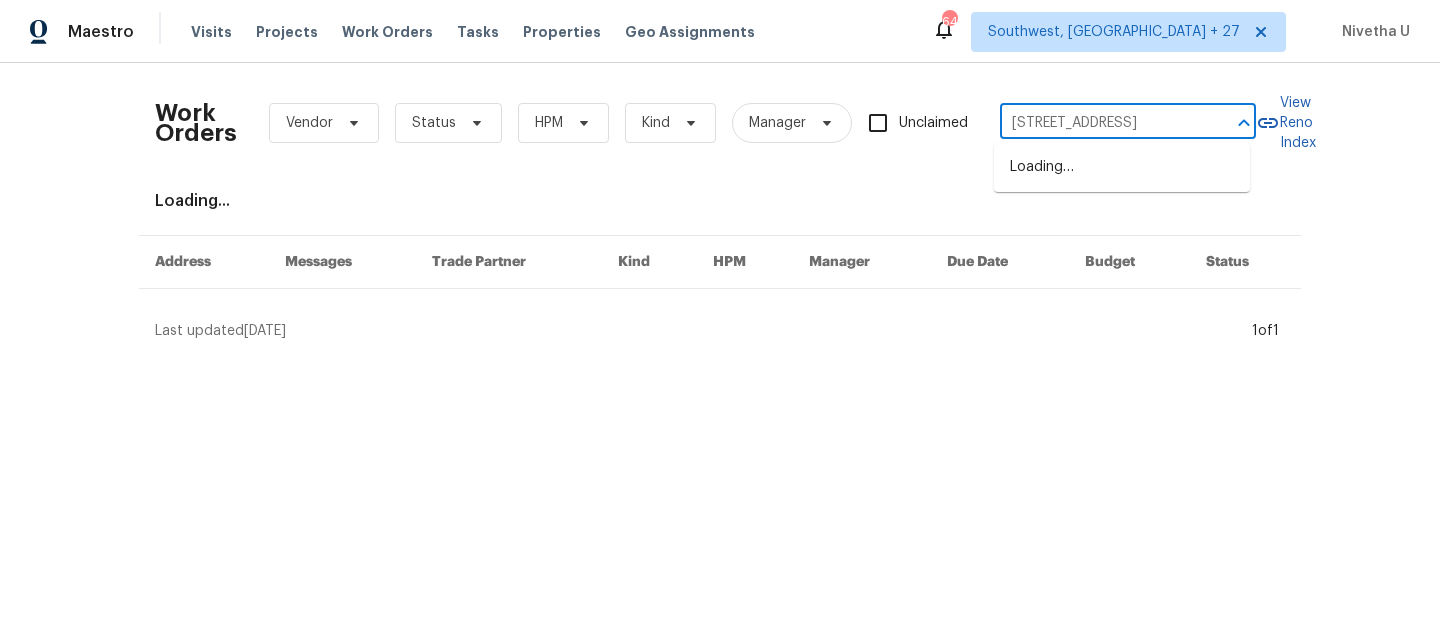 scroll, scrollTop: 0, scrollLeft: 117, axis: horizontal 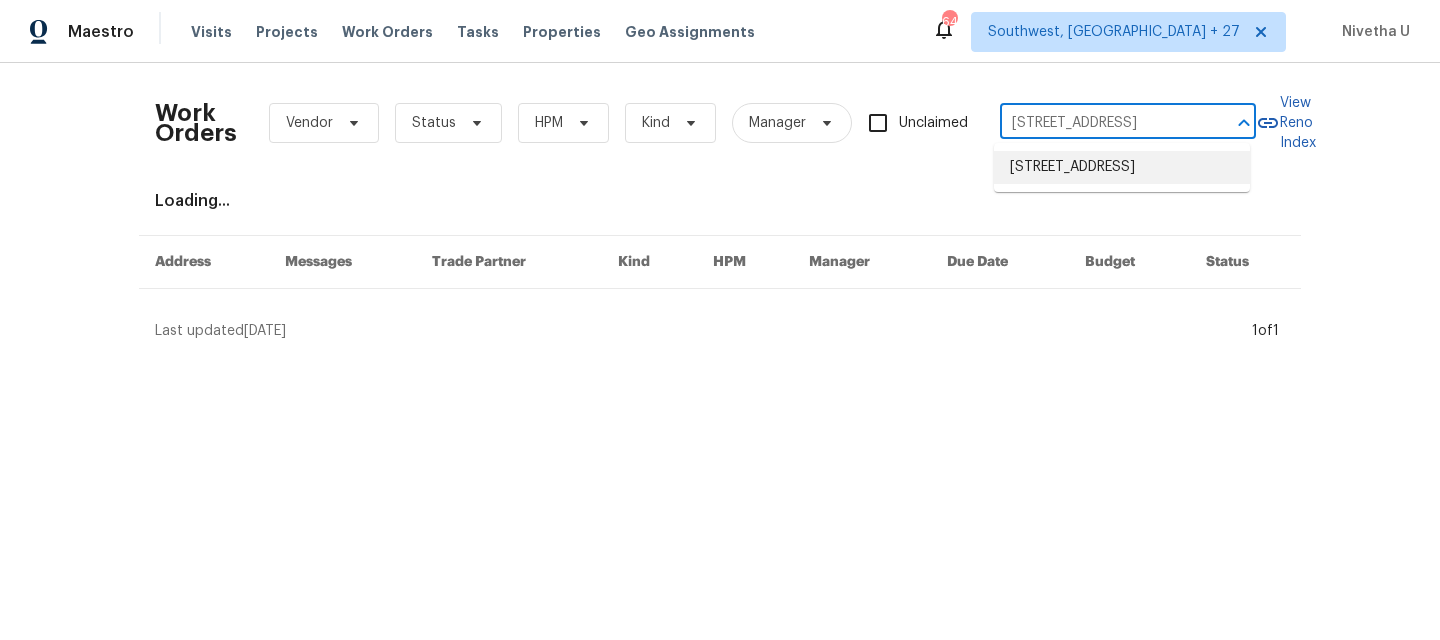 click on "8330 Lyndale Dr, North Chesterfield, VA 23235" at bounding box center [1122, 167] 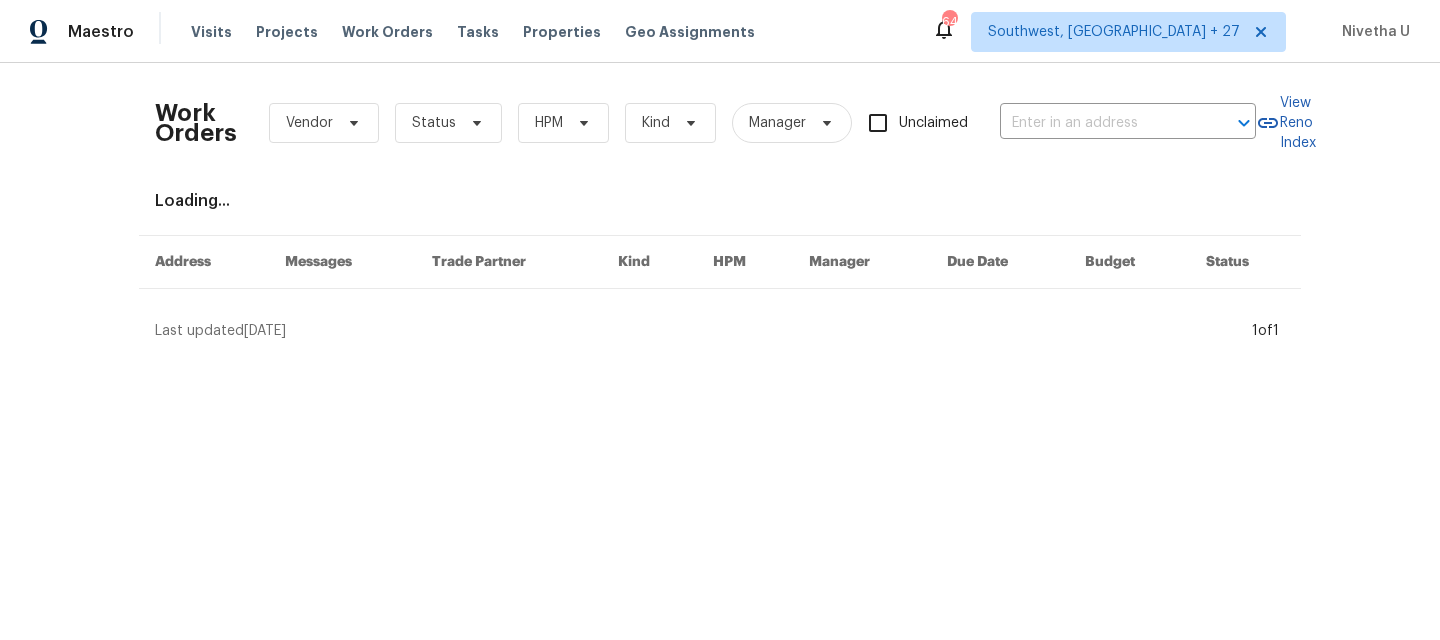type on "8330 Lyndale Dr, North Chesterfield, VA 23235" 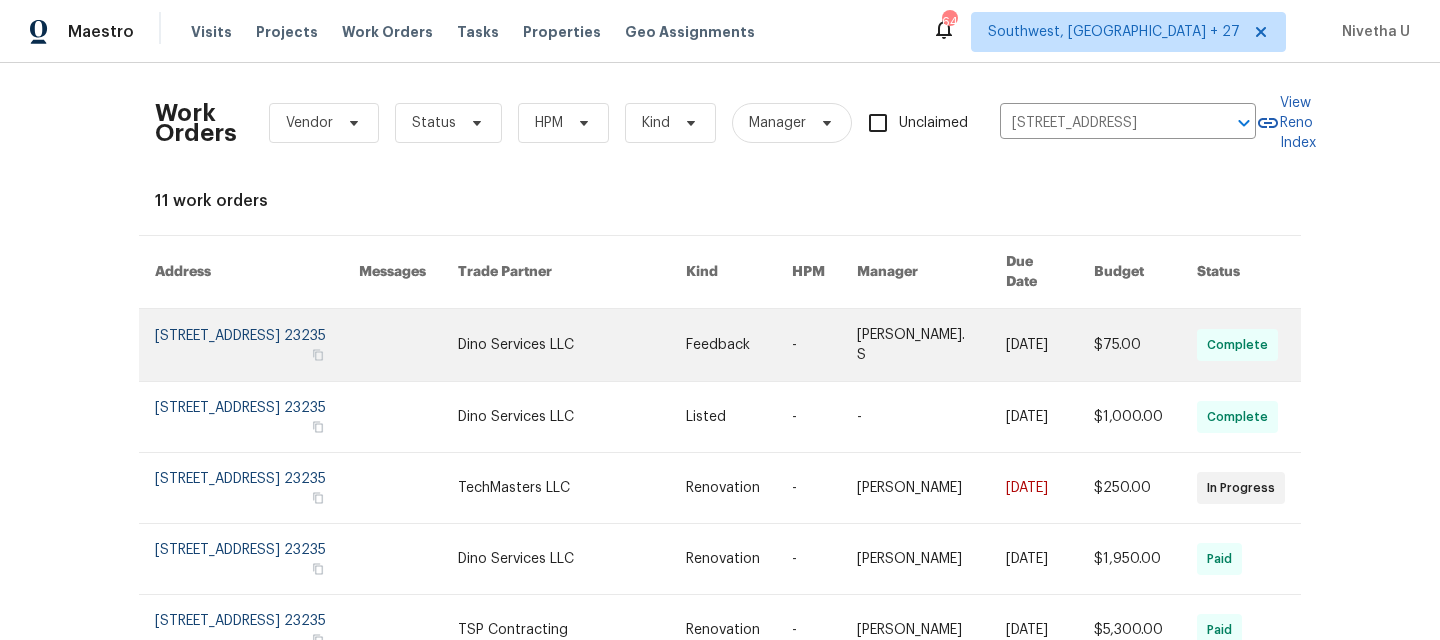 click at bounding box center [257, 345] 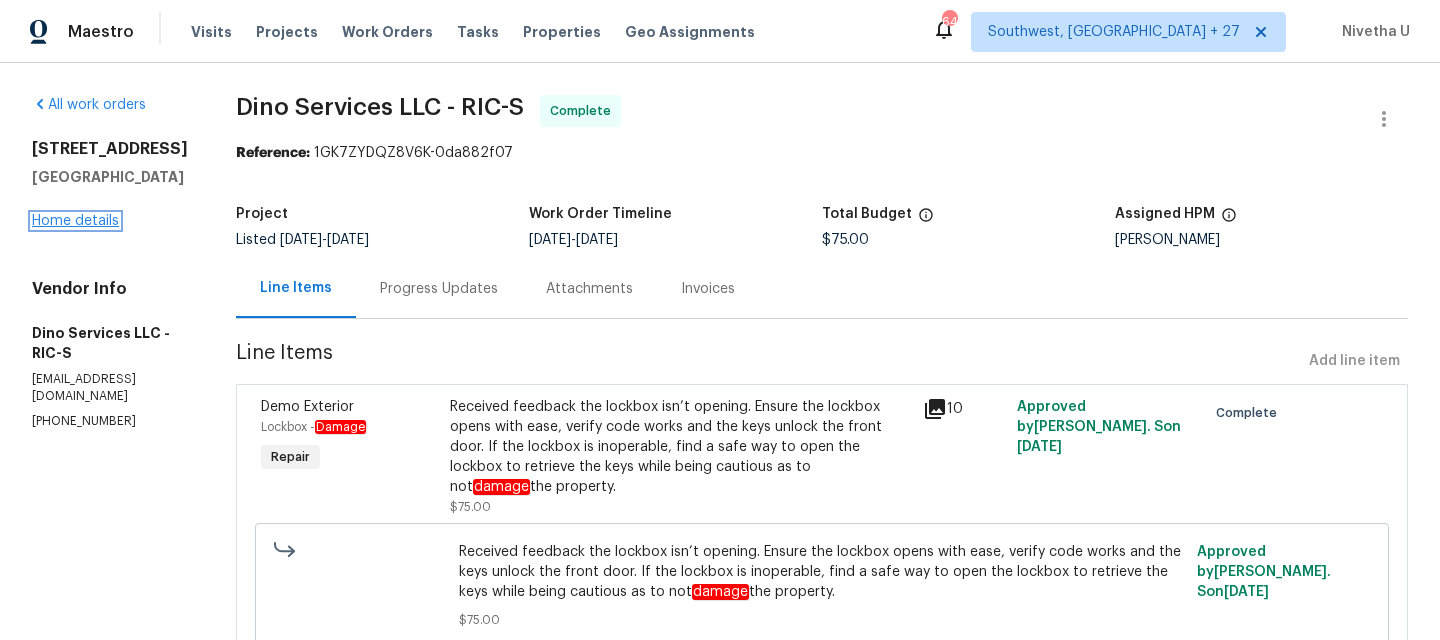click on "Home details" at bounding box center (75, 221) 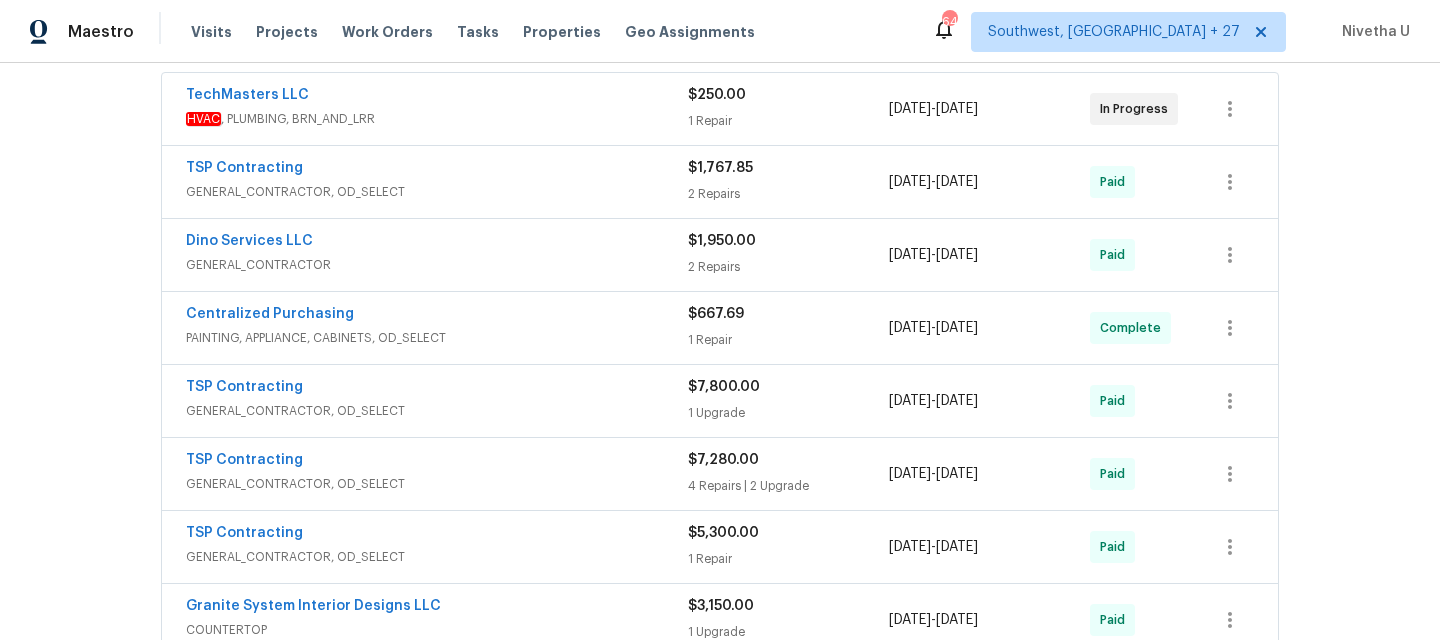 scroll, scrollTop: 208, scrollLeft: 0, axis: vertical 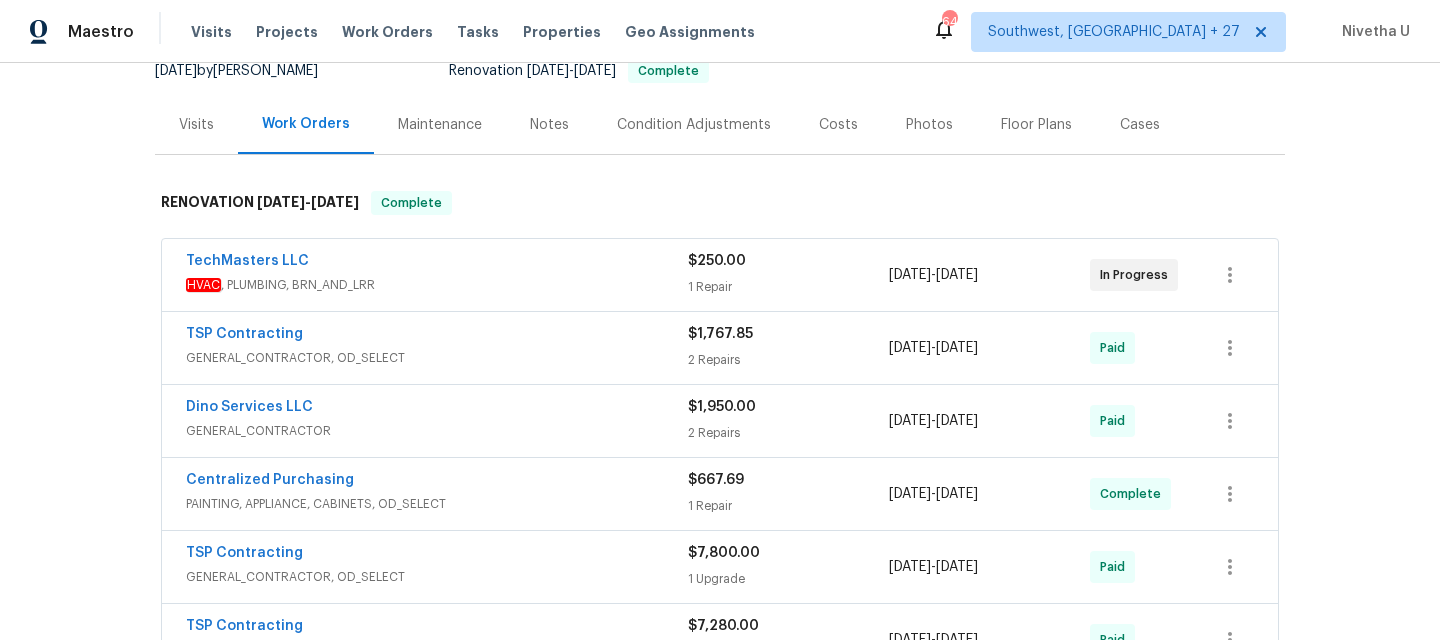 click on "TechMasters LLC" at bounding box center [437, 263] 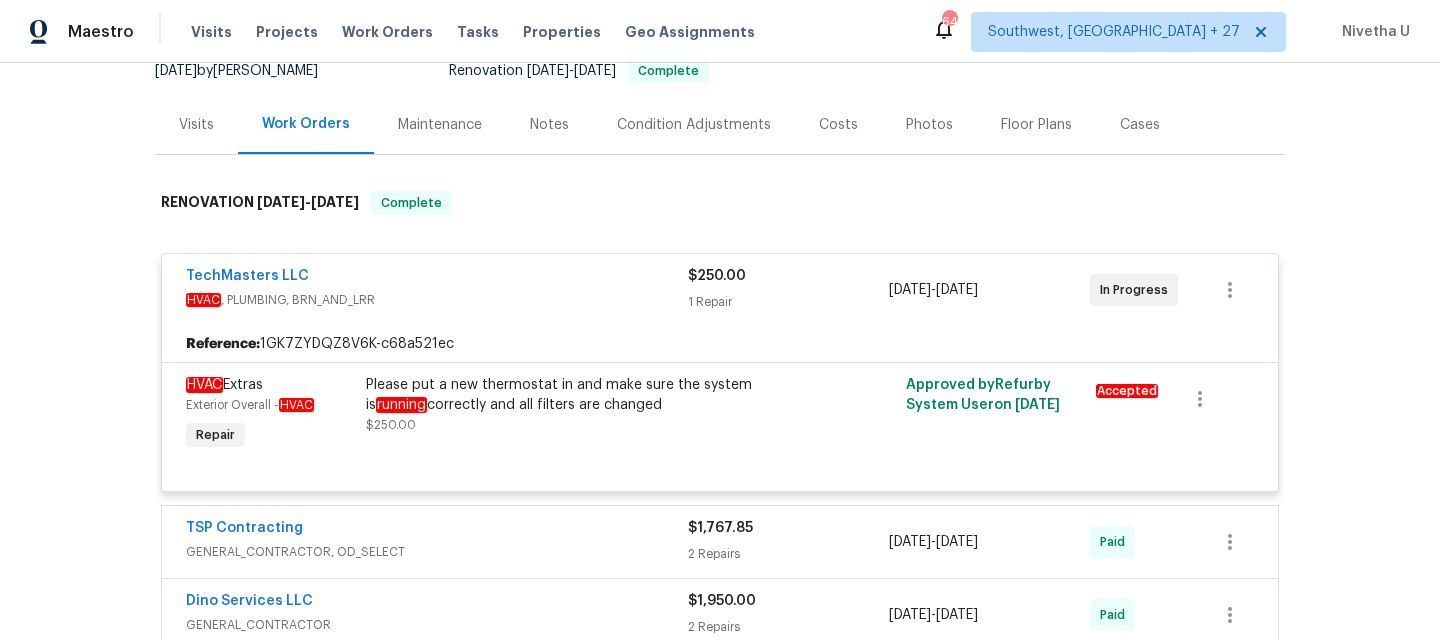 click on "TechMasters LLC" at bounding box center (247, 276) 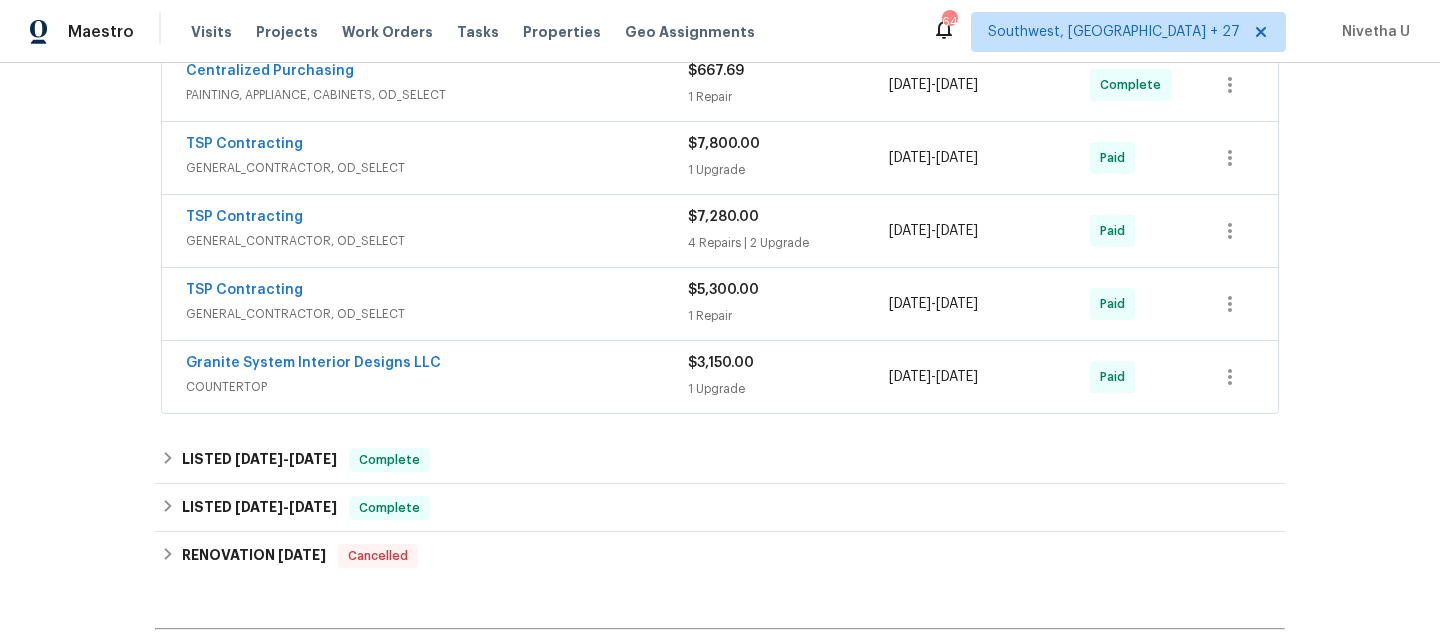 scroll, scrollTop: 633, scrollLeft: 0, axis: vertical 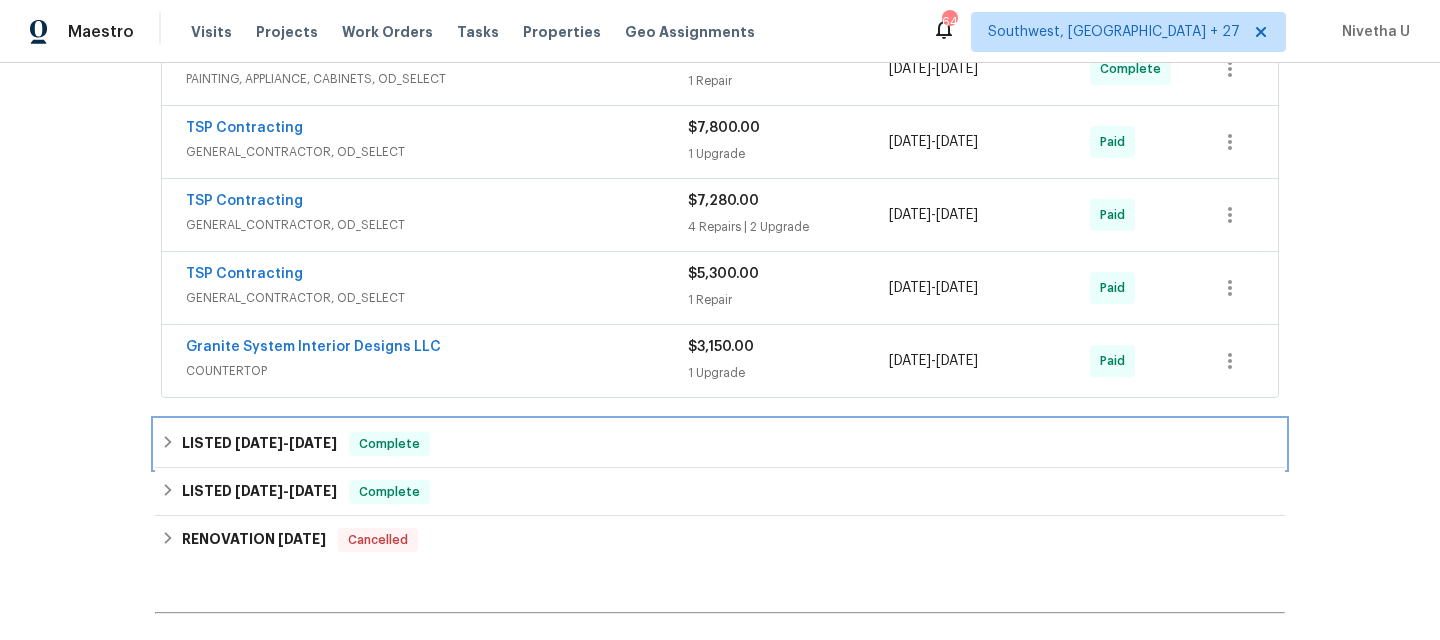 click on "LISTED   7/17/25  -  7/17/25 Complete" at bounding box center (720, 444) 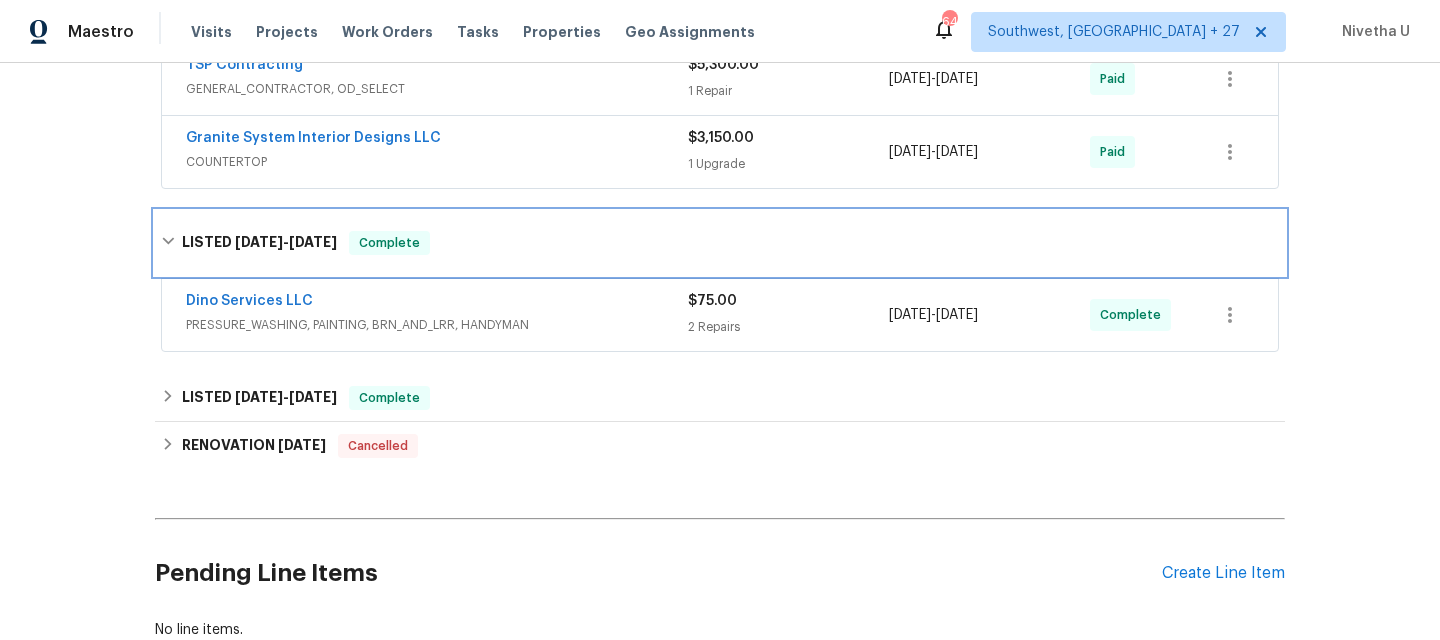 scroll, scrollTop: 843, scrollLeft: 0, axis: vertical 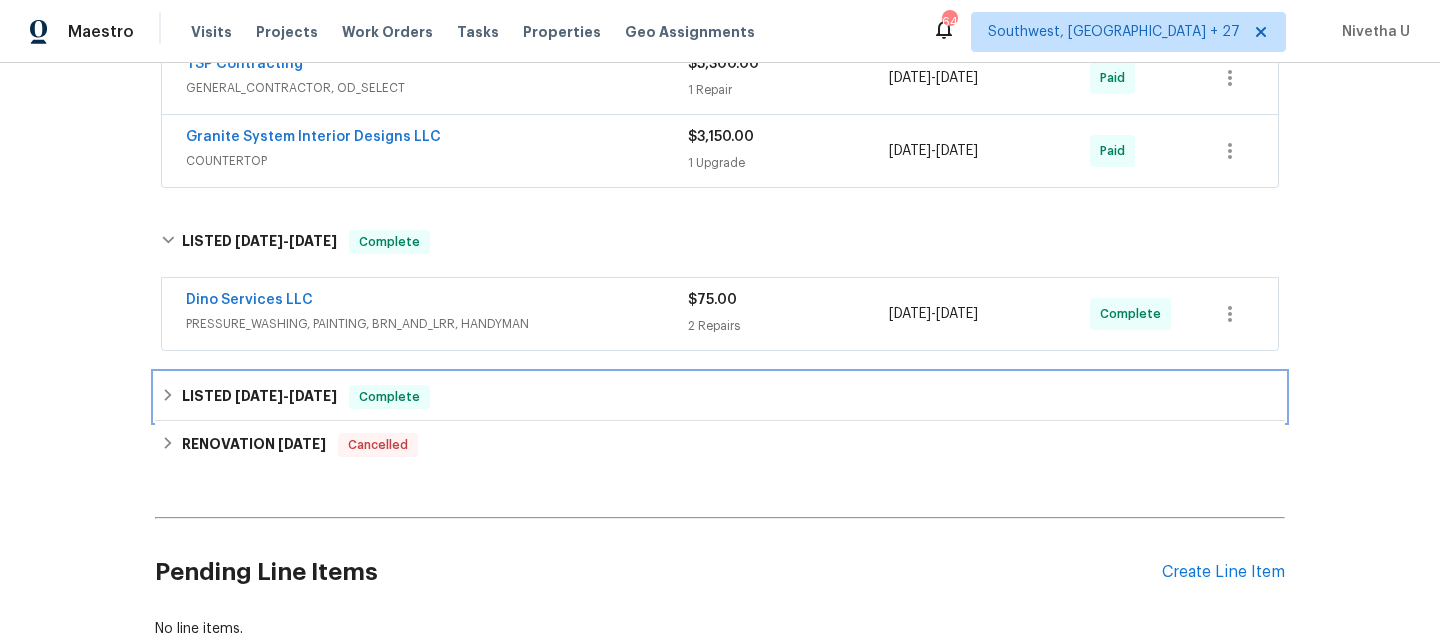 click on "LISTED   6/20/25  -  6/20/25 Complete" at bounding box center [720, 397] 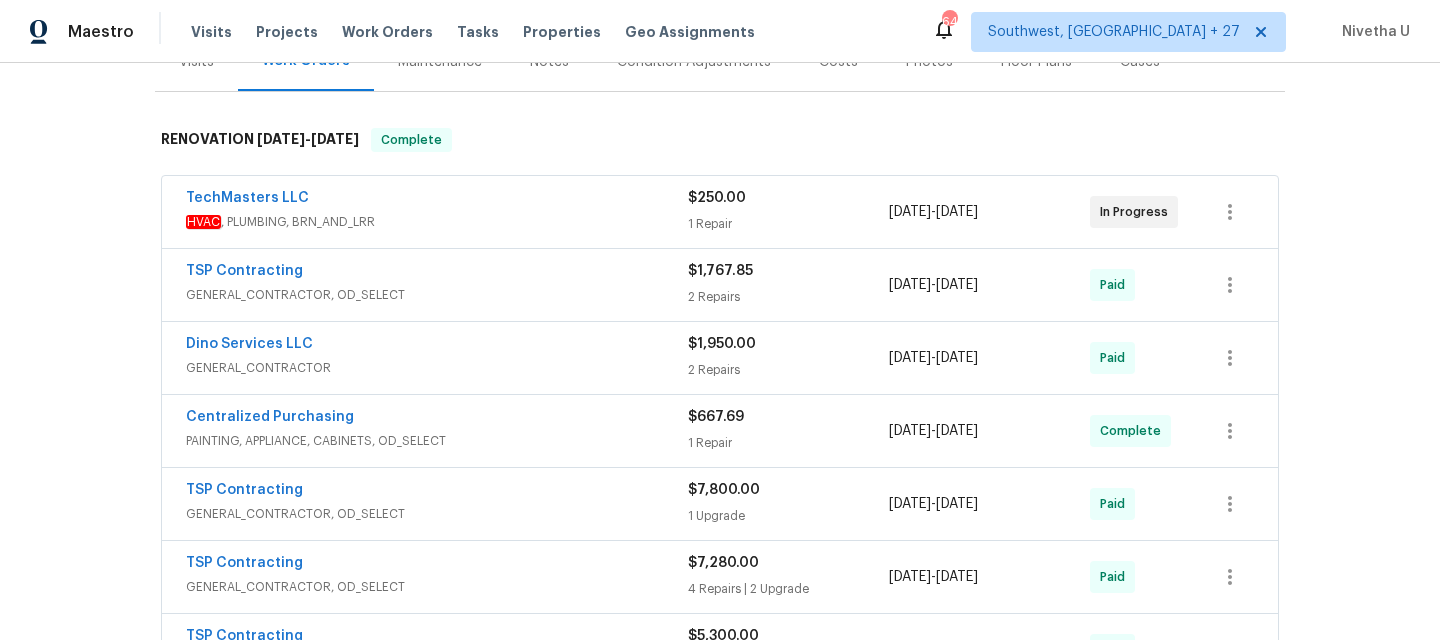 scroll, scrollTop: 257, scrollLeft: 0, axis: vertical 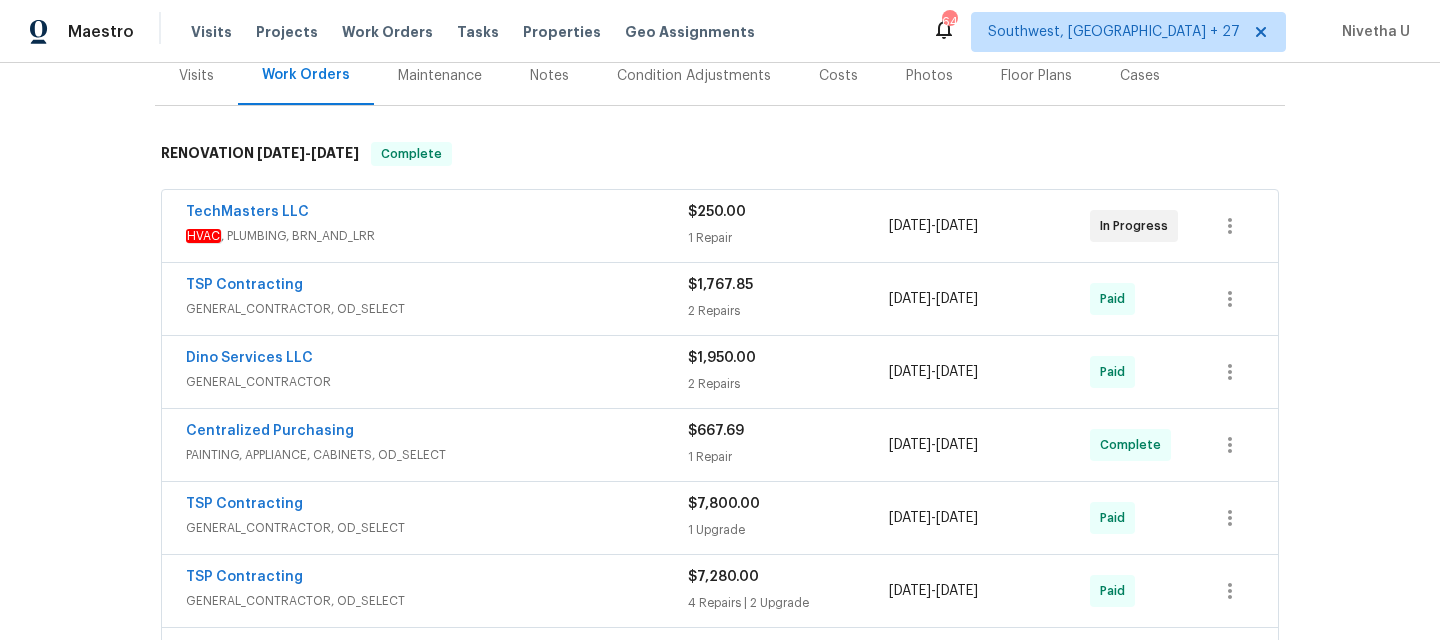 click on "HVAC , PLUMBING, BRN_AND_LRR" at bounding box center [437, 236] 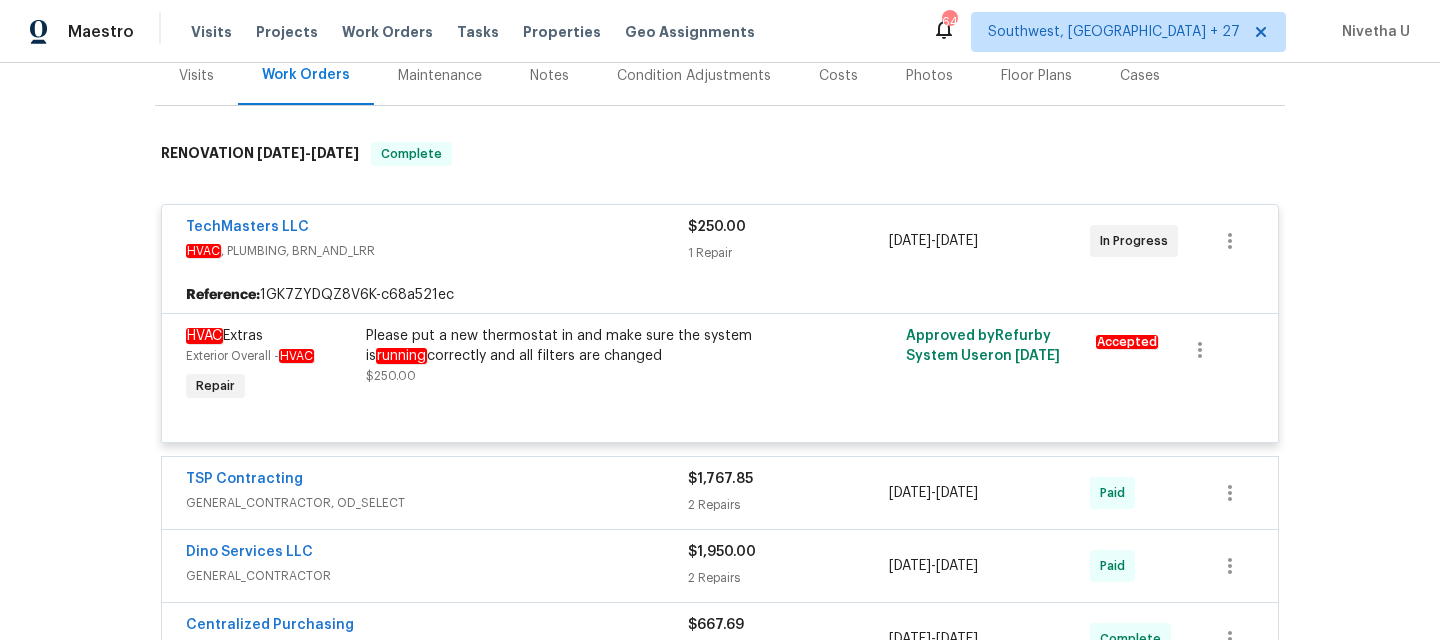 click on "TechMasters LLC" at bounding box center [437, 229] 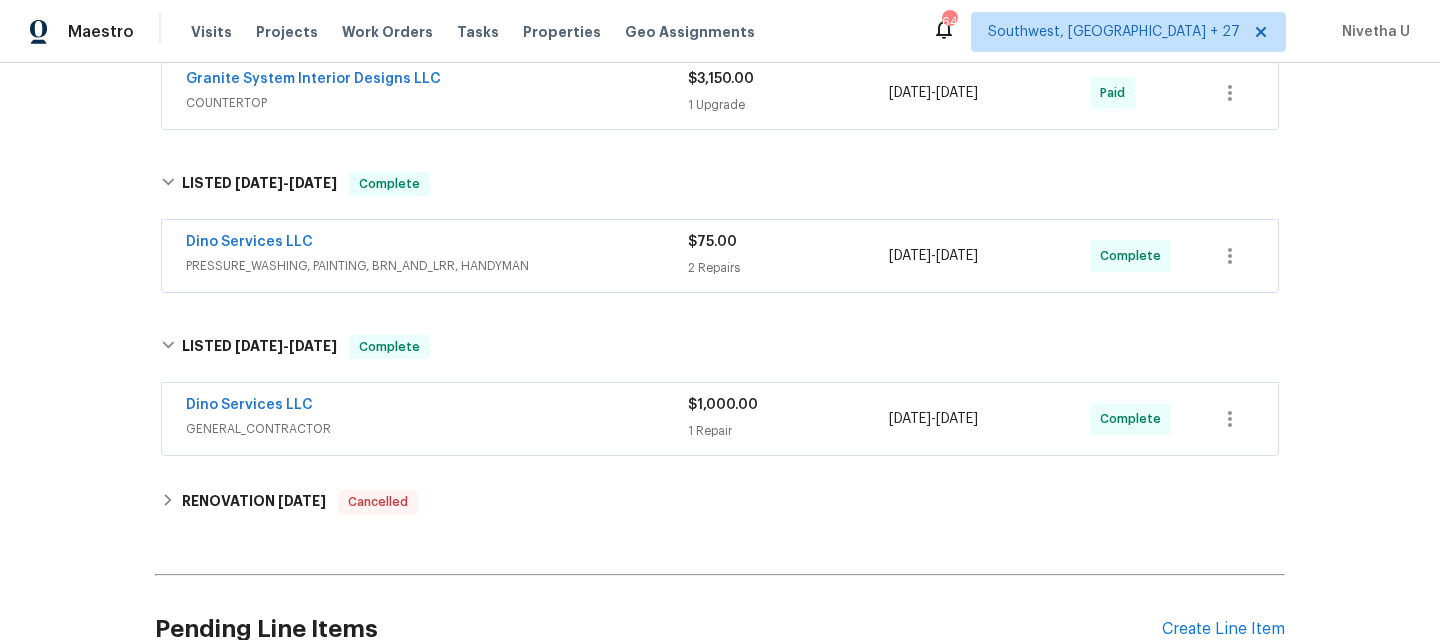 scroll, scrollTop: 925, scrollLeft: 0, axis: vertical 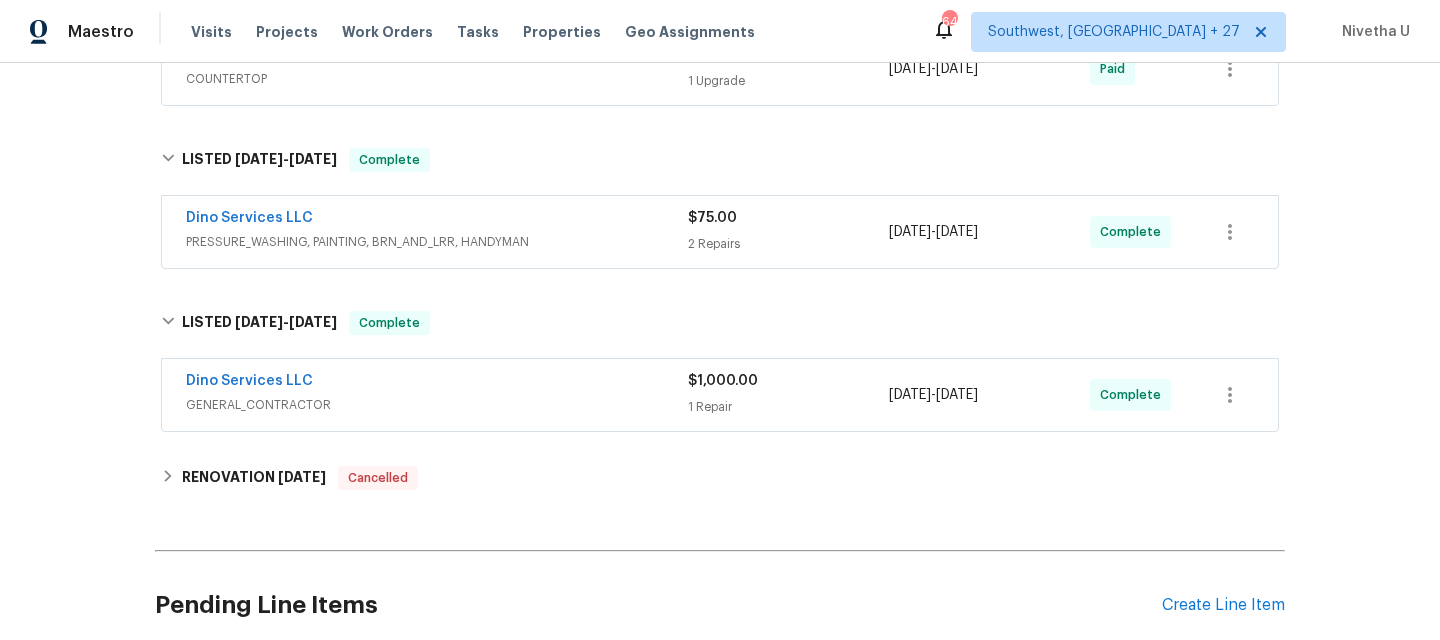 click on "Dino Services LLC PRESSURE_WASHING, PAINTING, BRN_AND_LRR, HANDYMAN" at bounding box center [437, 232] 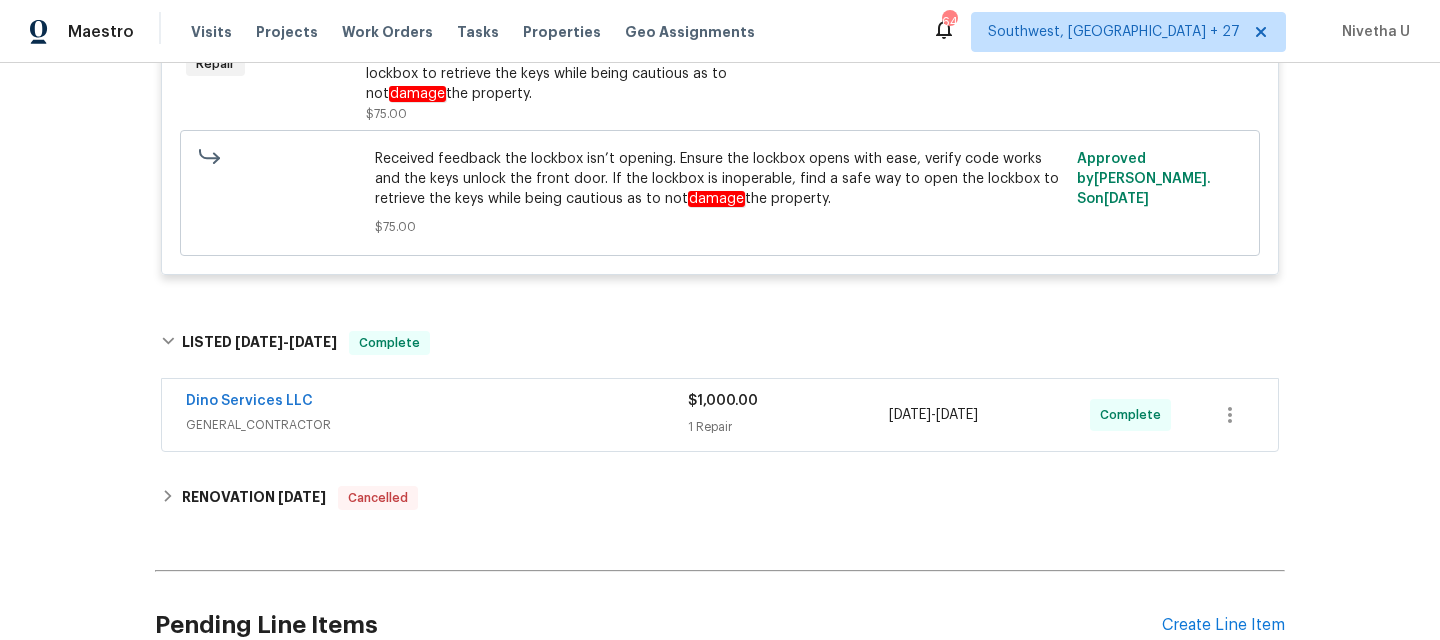 scroll, scrollTop: 1511, scrollLeft: 0, axis: vertical 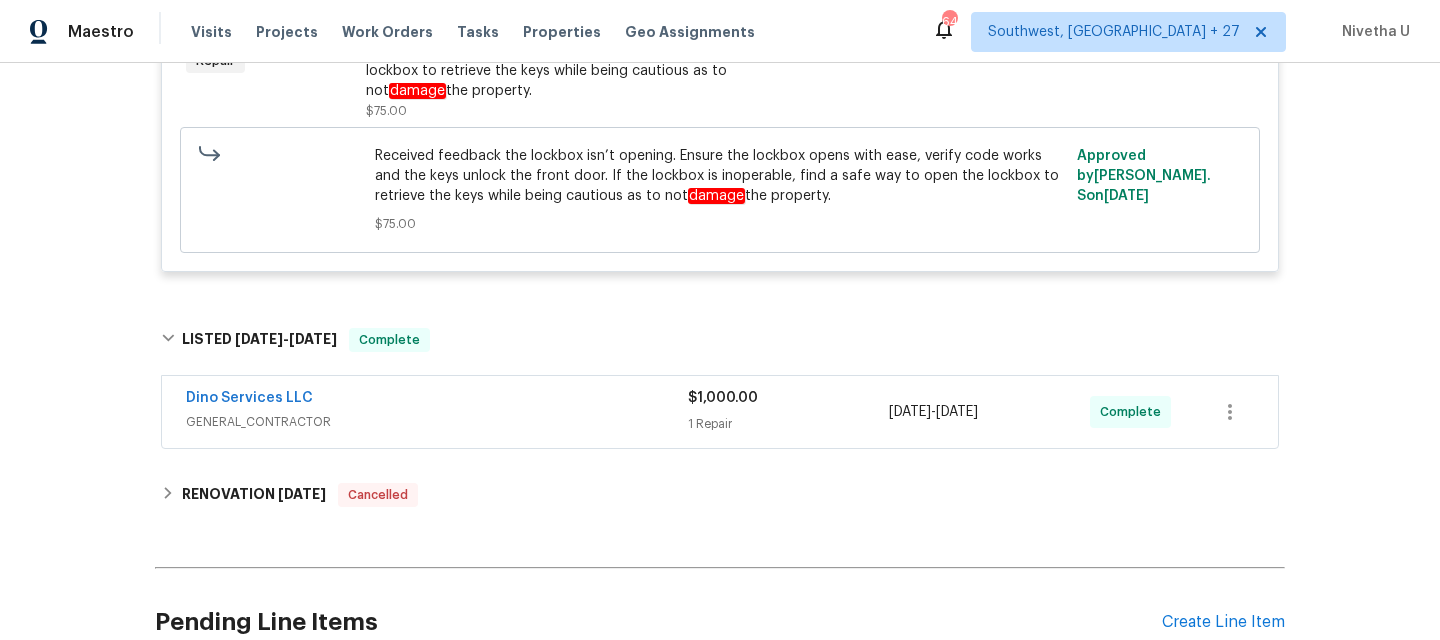 click on "Dino Services LLC" at bounding box center (437, 400) 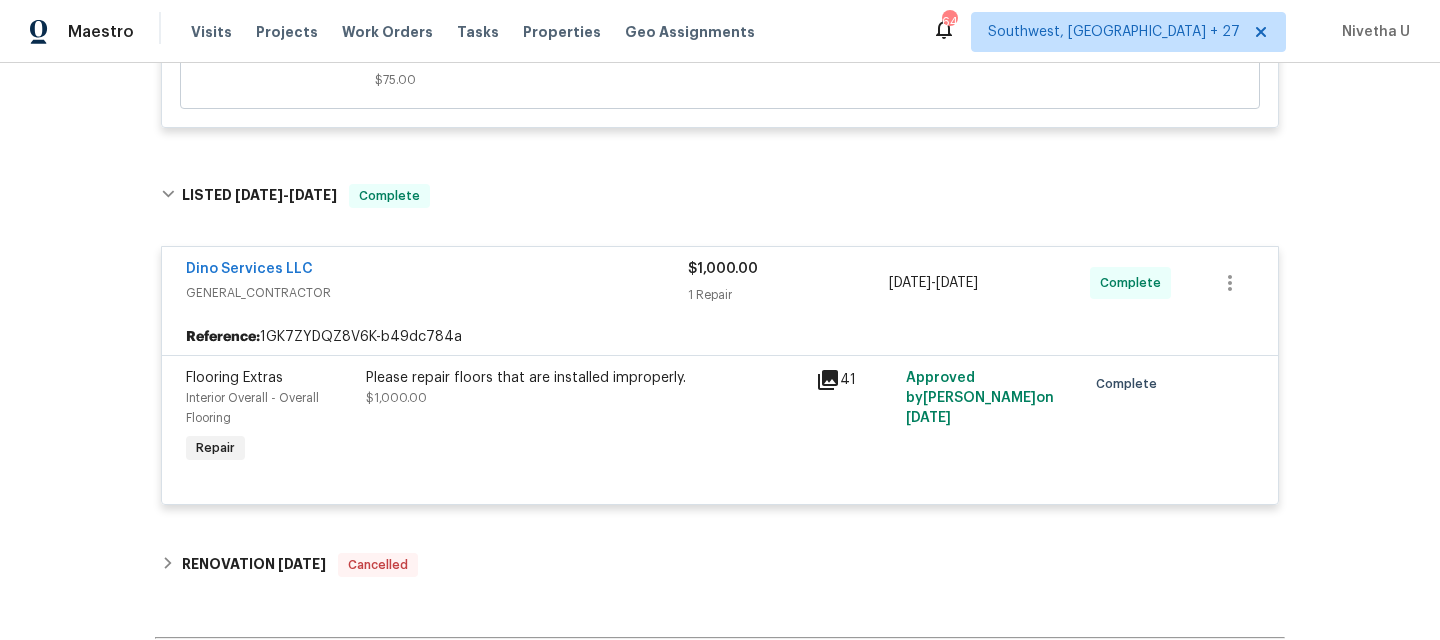 scroll, scrollTop: 1652, scrollLeft: 0, axis: vertical 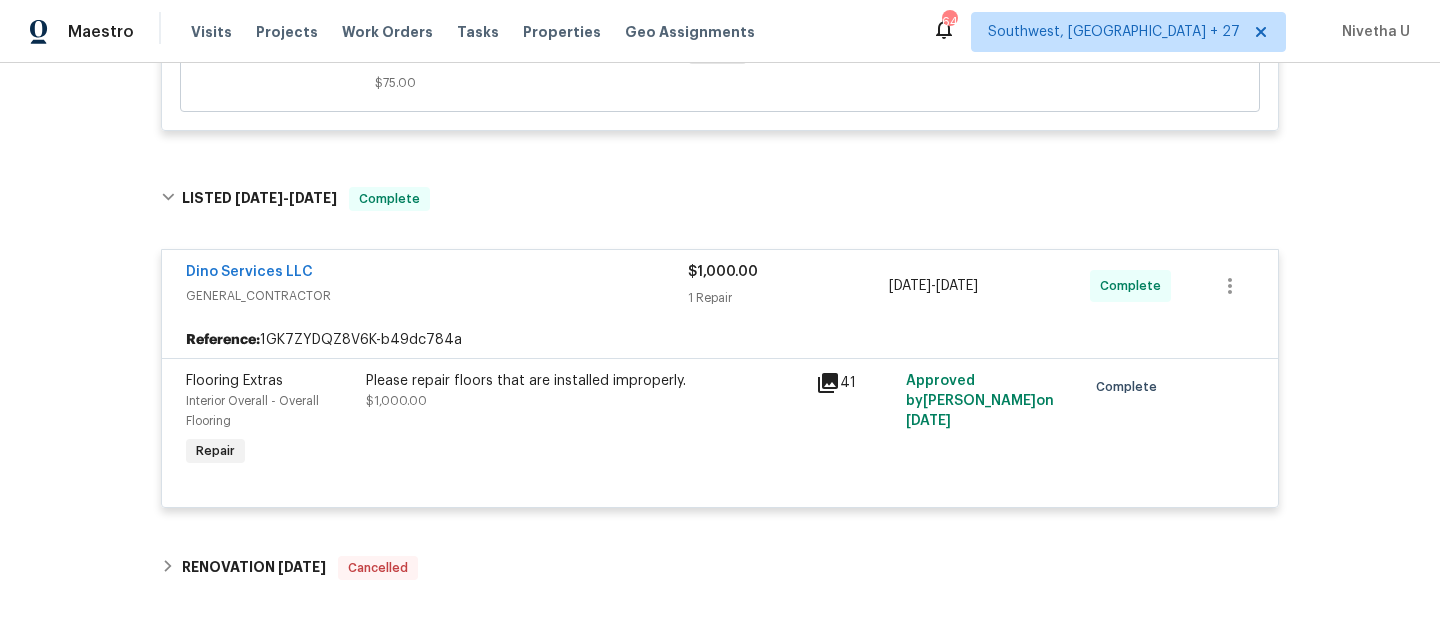 click on "Dino Services LLC" at bounding box center [437, 274] 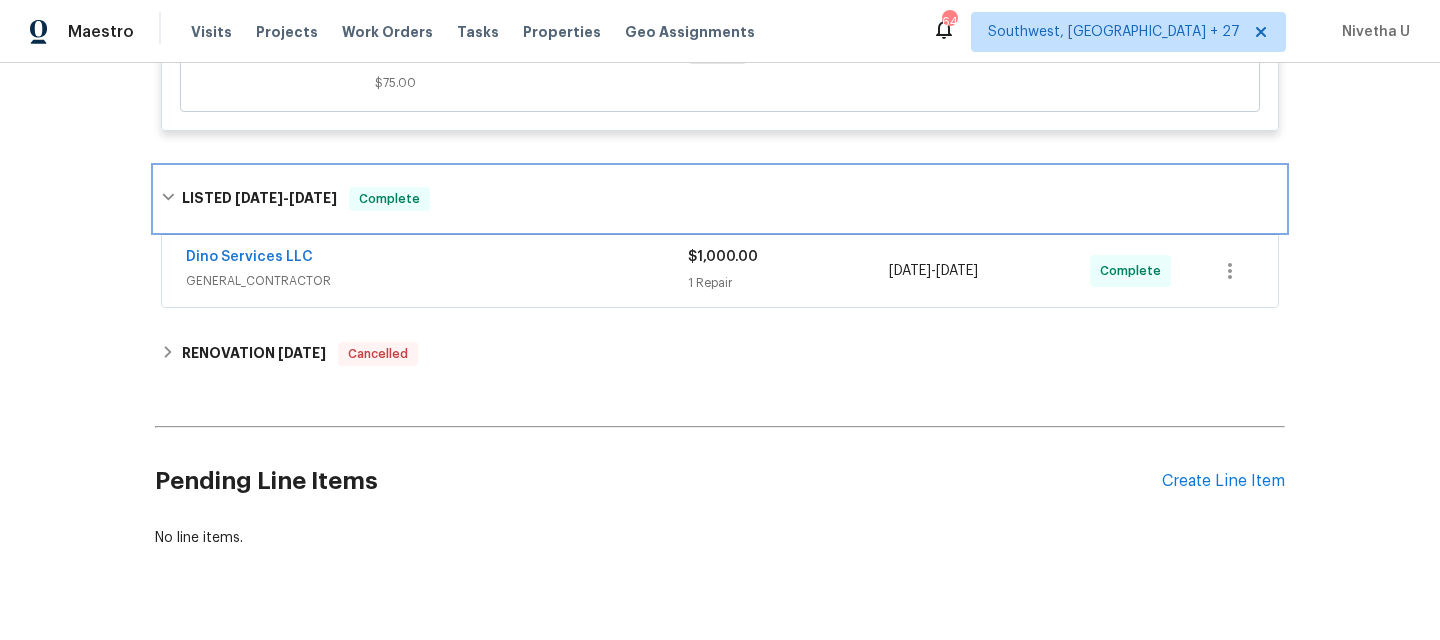 click on "LISTED   6/20/25  -  6/20/25 Complete" at bounding box center (720, 199) 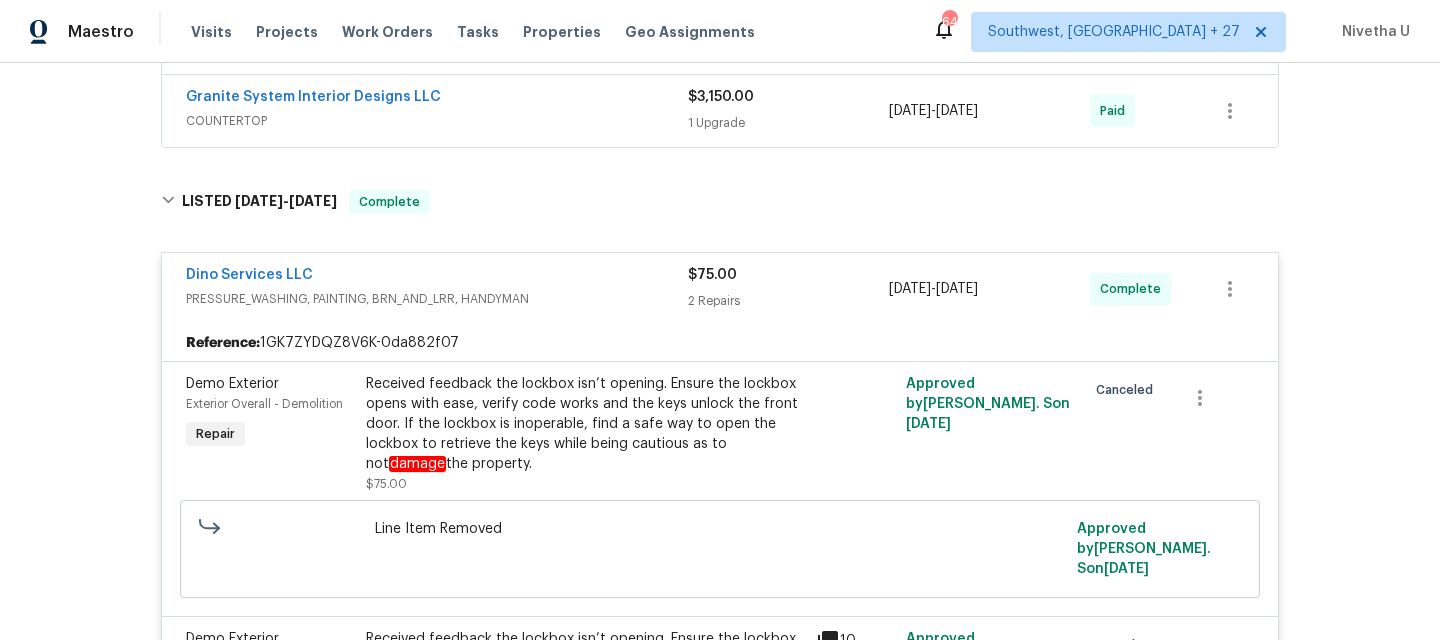 scroll, scrollTop: 881, scrollLeft: 0, axis: vertical 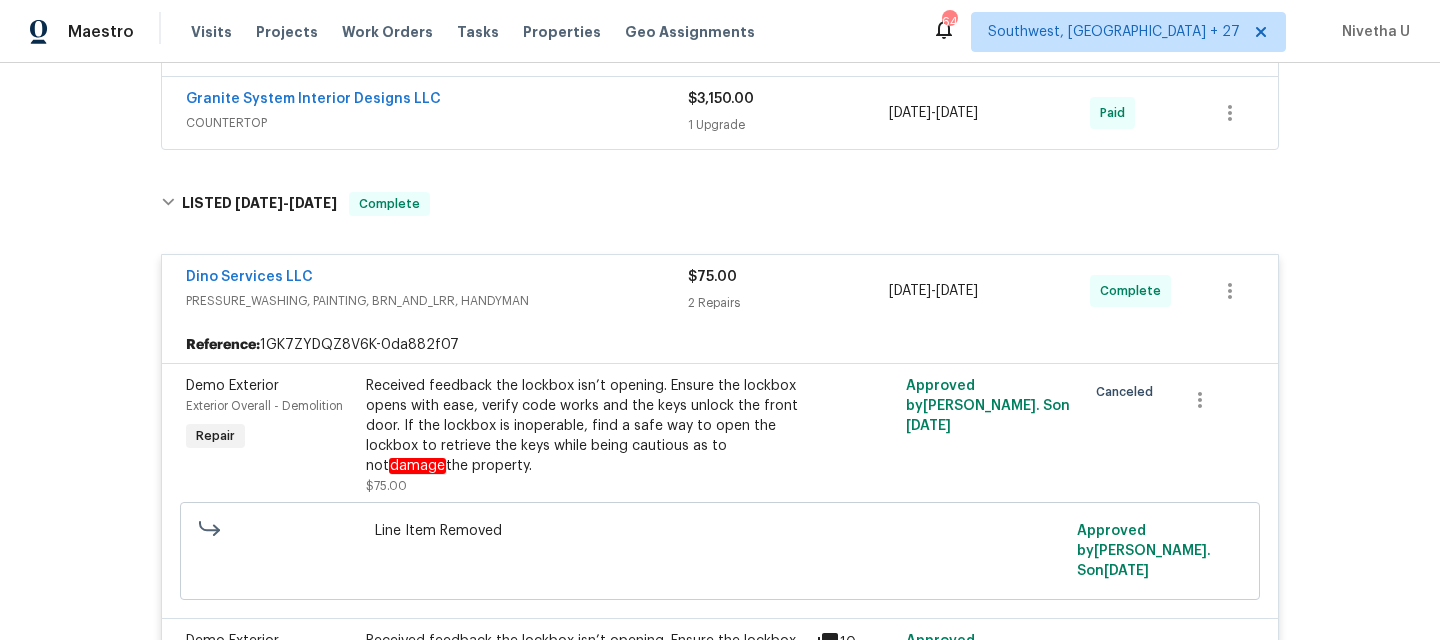 click on "PRESSURE_WASHING, PAINTING, BRN_AND_LRR, HANDYMAN" at bounding box center (437, 301) 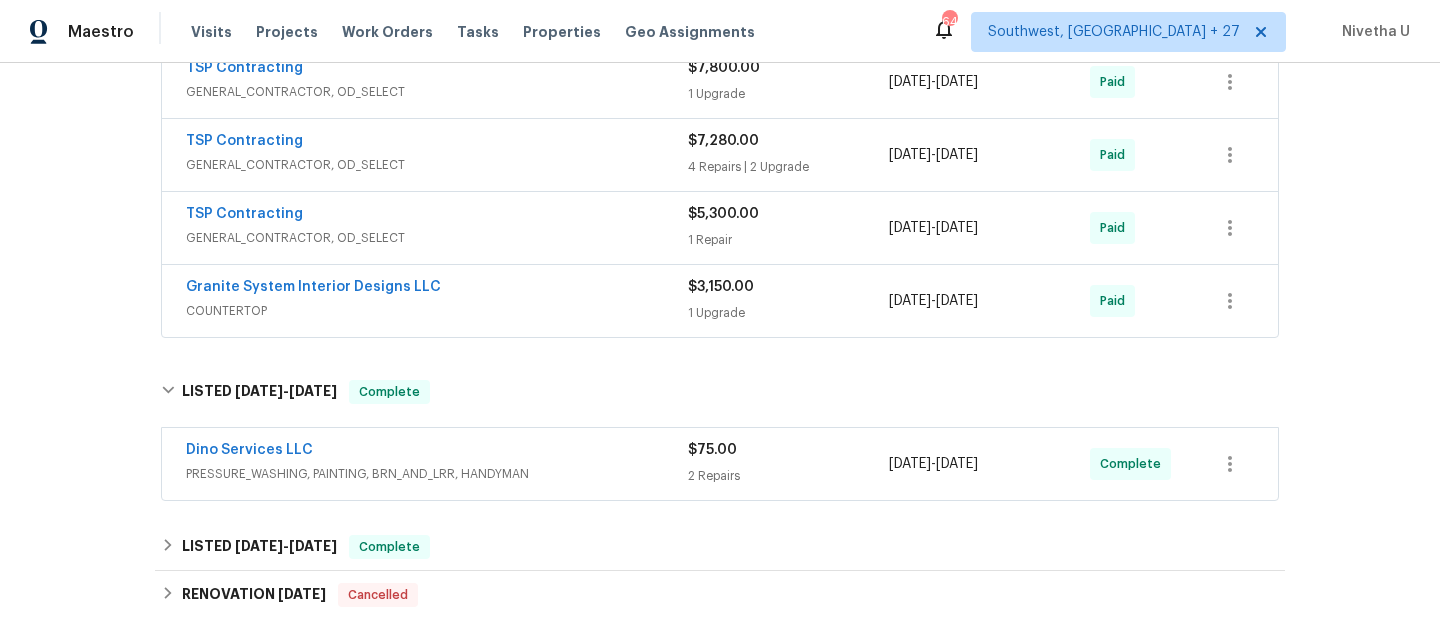 scroll, scrollTop: 696, scrollLeft: 0, axis: vertical 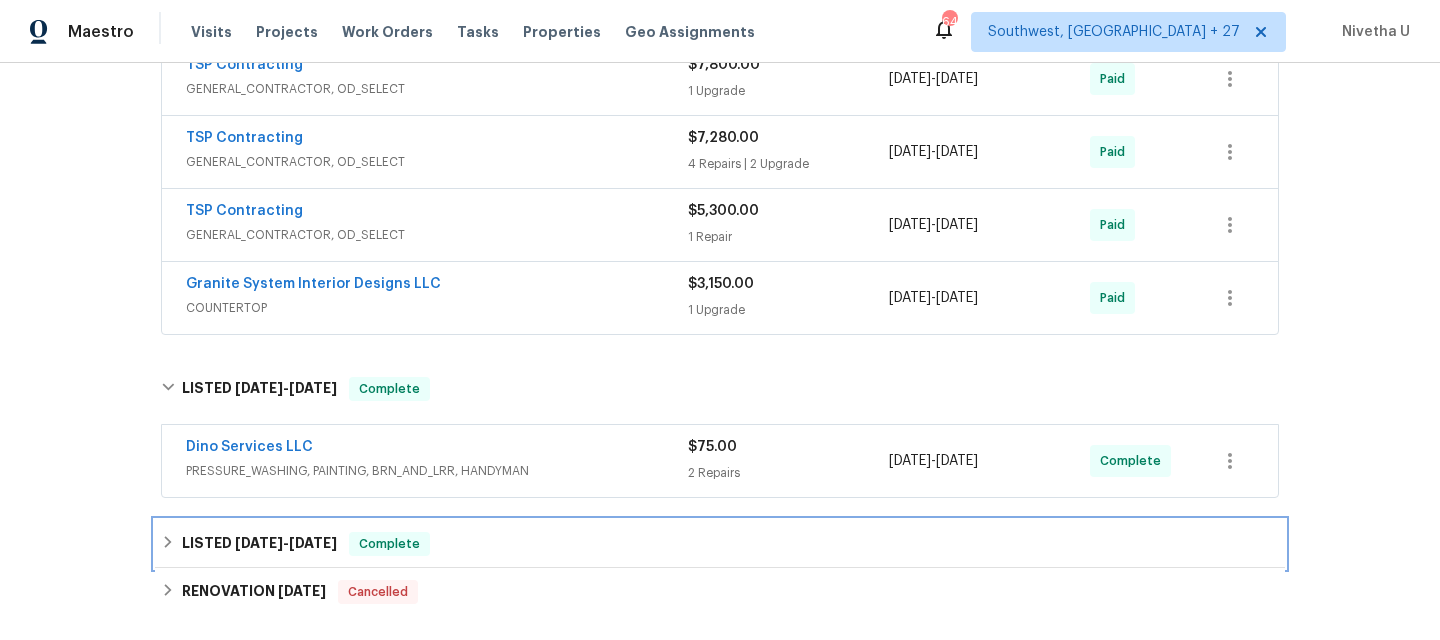 click on "LISTED   6/20/25  -  6/20/25 Complete" at bounding box center (720, 544) 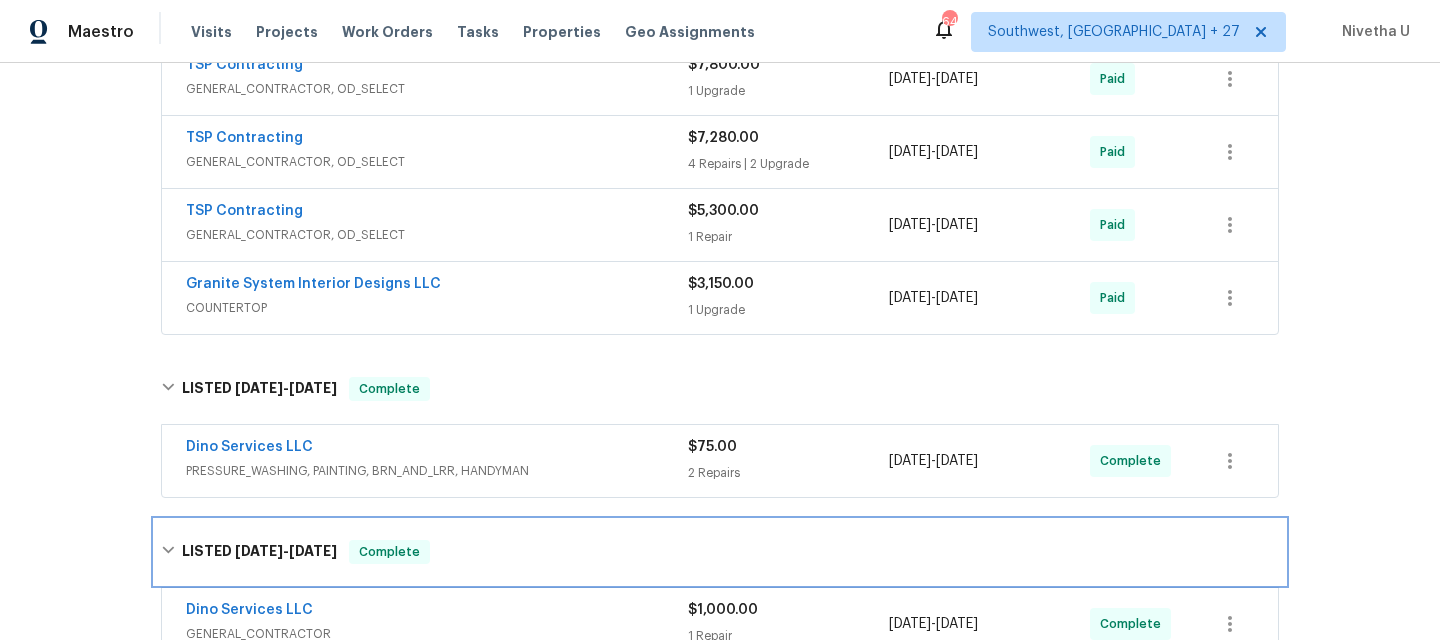 scroll, scrollTop: 885, scrollLeft: 0, axis: vertical 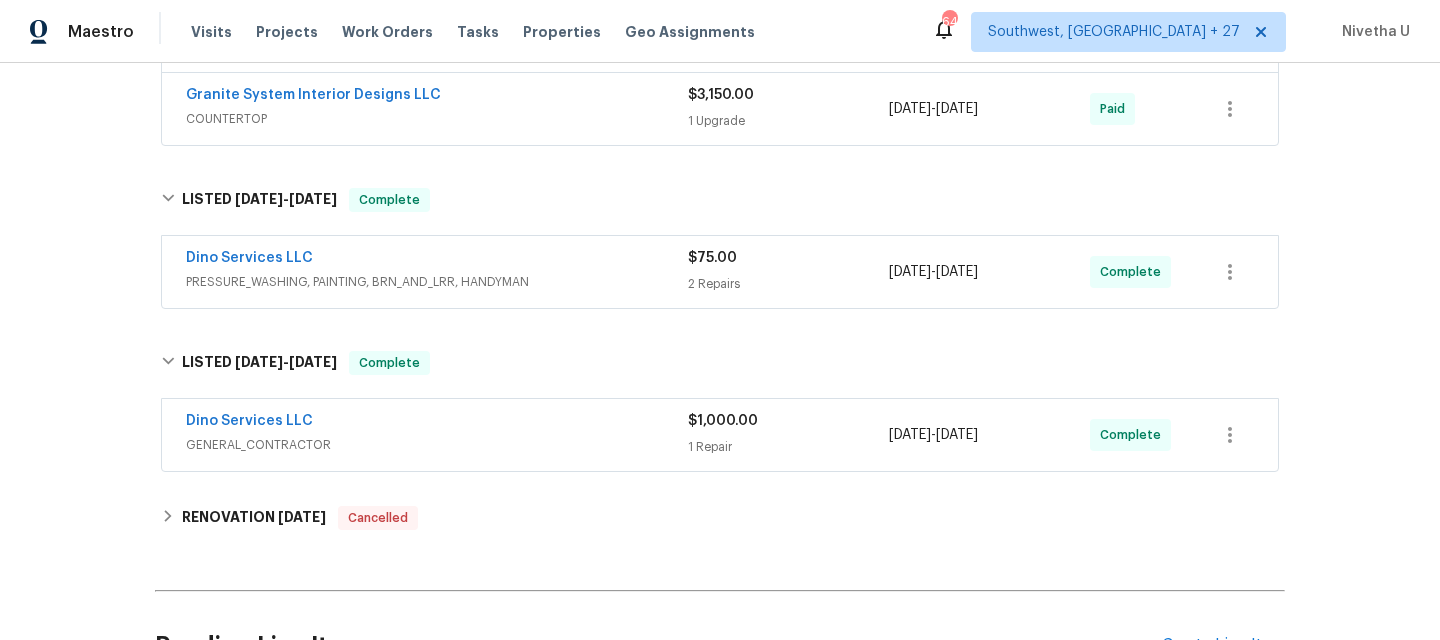 click on "Dino Services LLC GENERAL_CONTRACTOR $1,000.00 1 Repair 6/20/2025  -  6/20/2025 Complete" at bounding box center [720, 435] 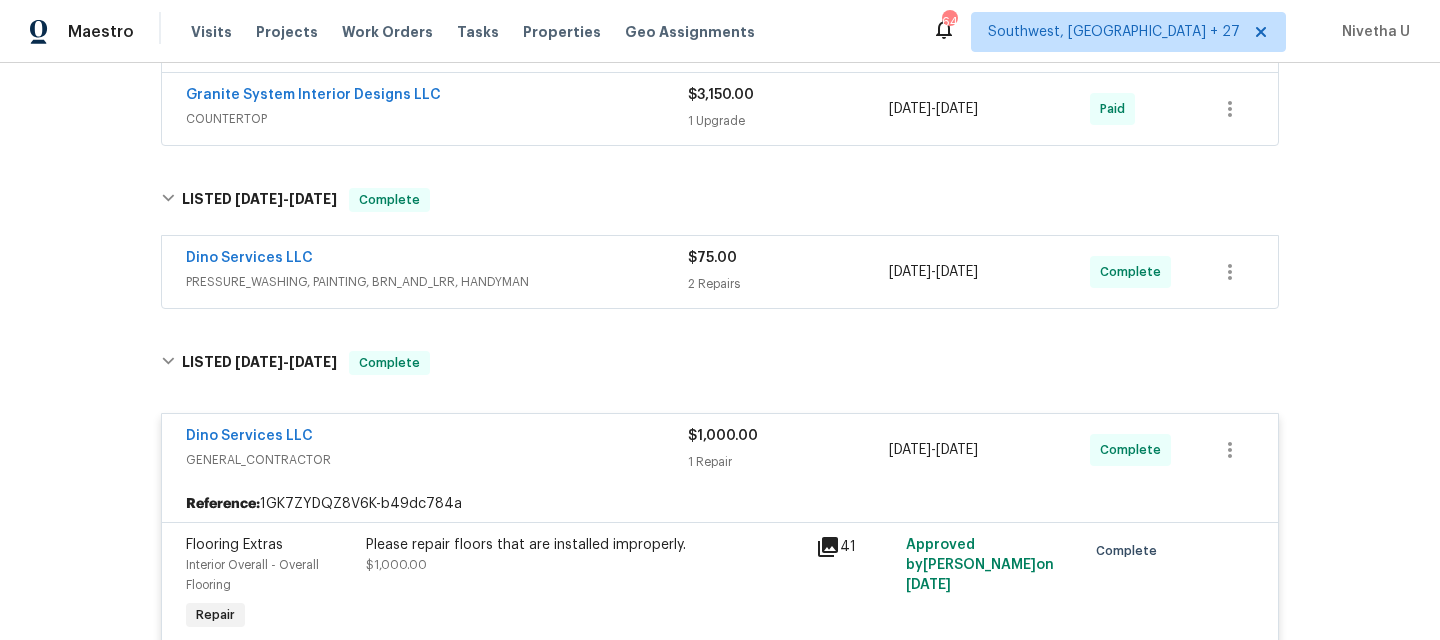 click on "Dino Services LLC" at bounding box center (437, 438) 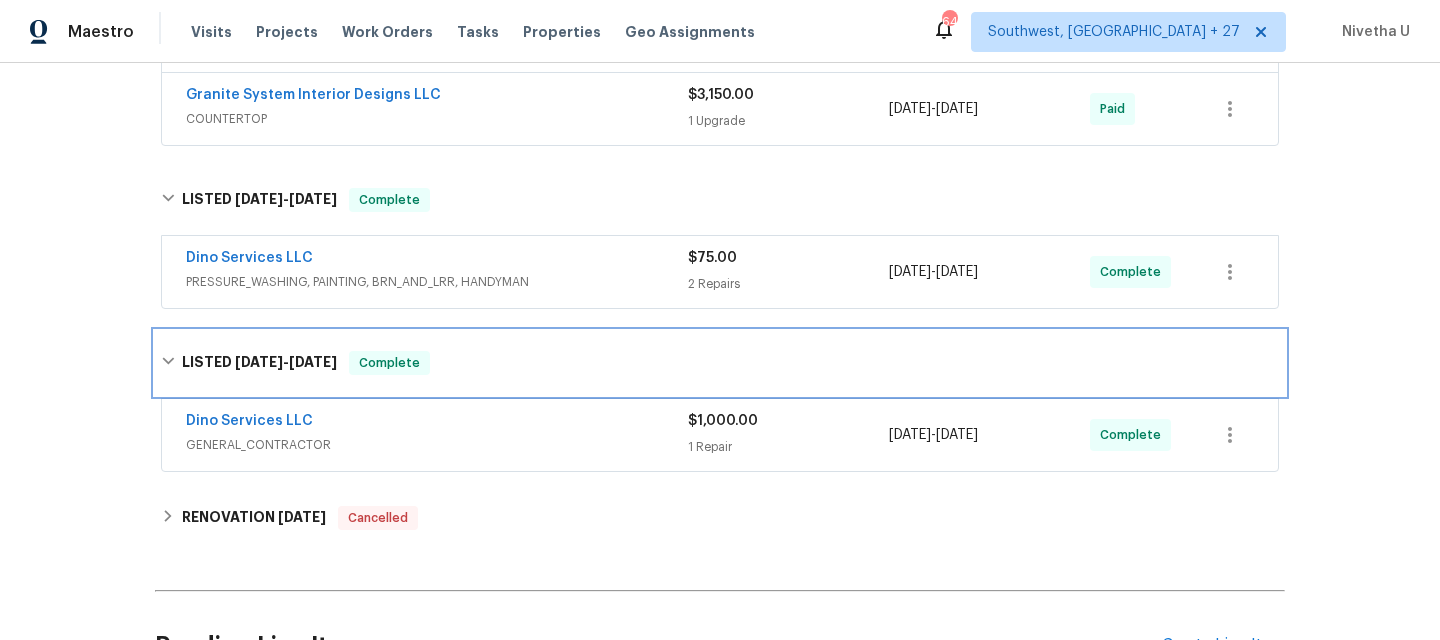 click on "LISTED   6/20/25  -  6/20/25 Complete" at bounding box center [720, 363] 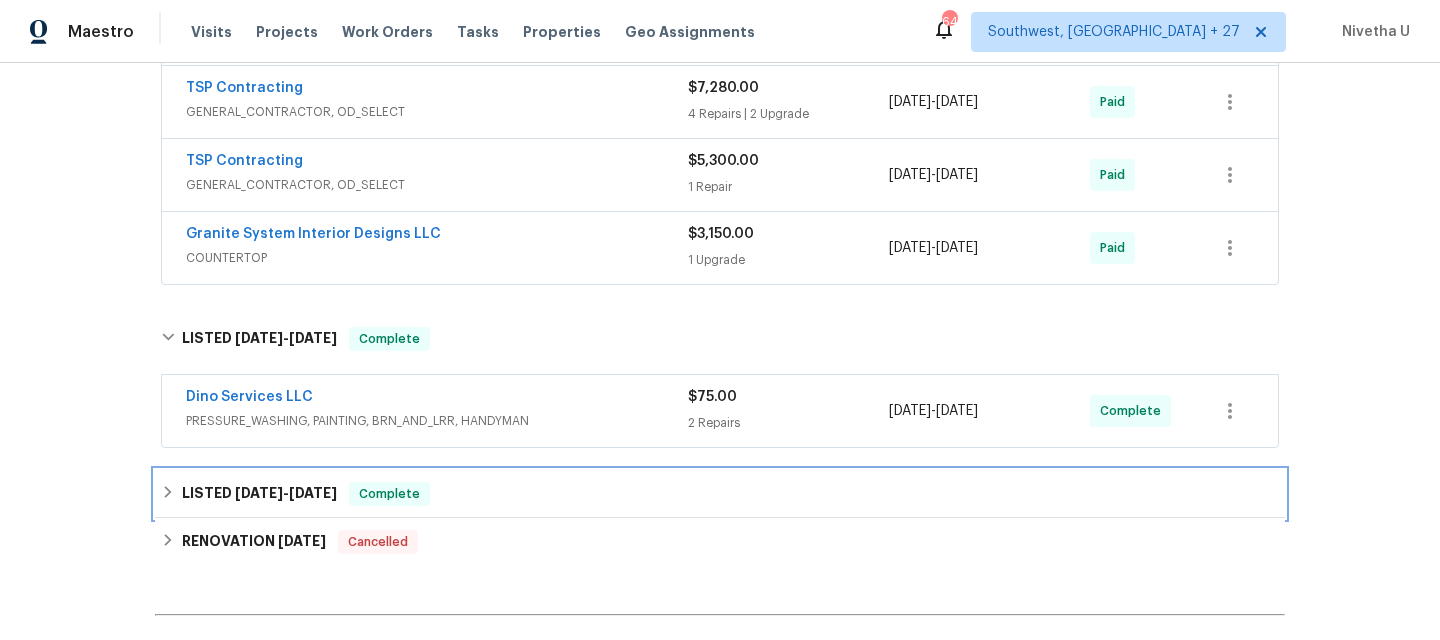 scroll, scrollTop: 747, scrollLeft: 0, axis: vertical 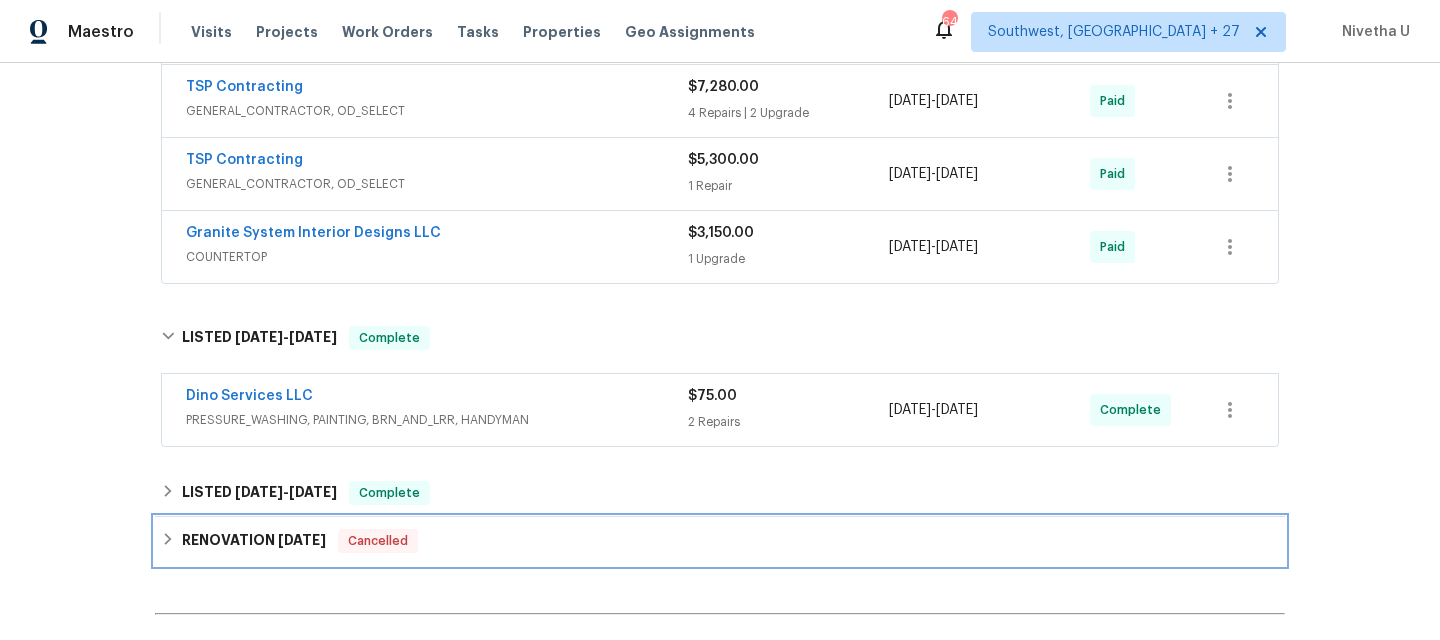 click on "RENOVATION   10/23/24 Cancelled" at bounding box center (720, 541) 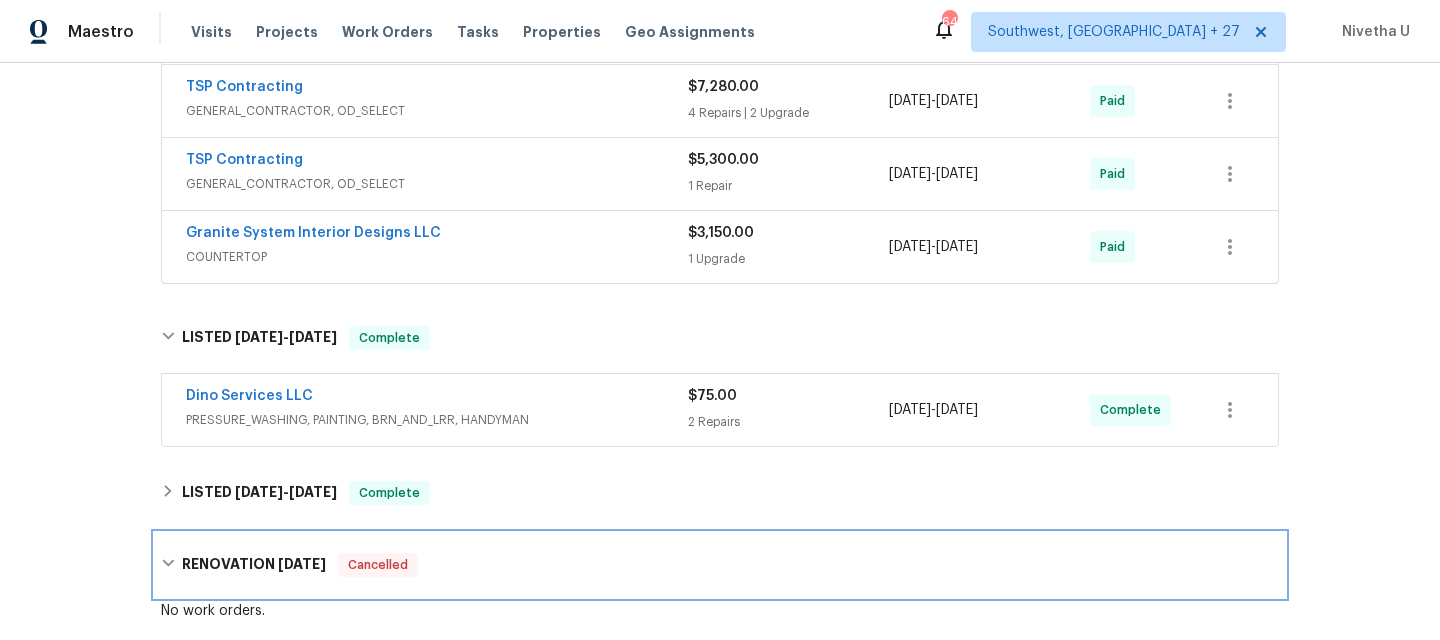 click on "RENOVATION   10/23/24 Cancelled" at bounding box center (720, 565) 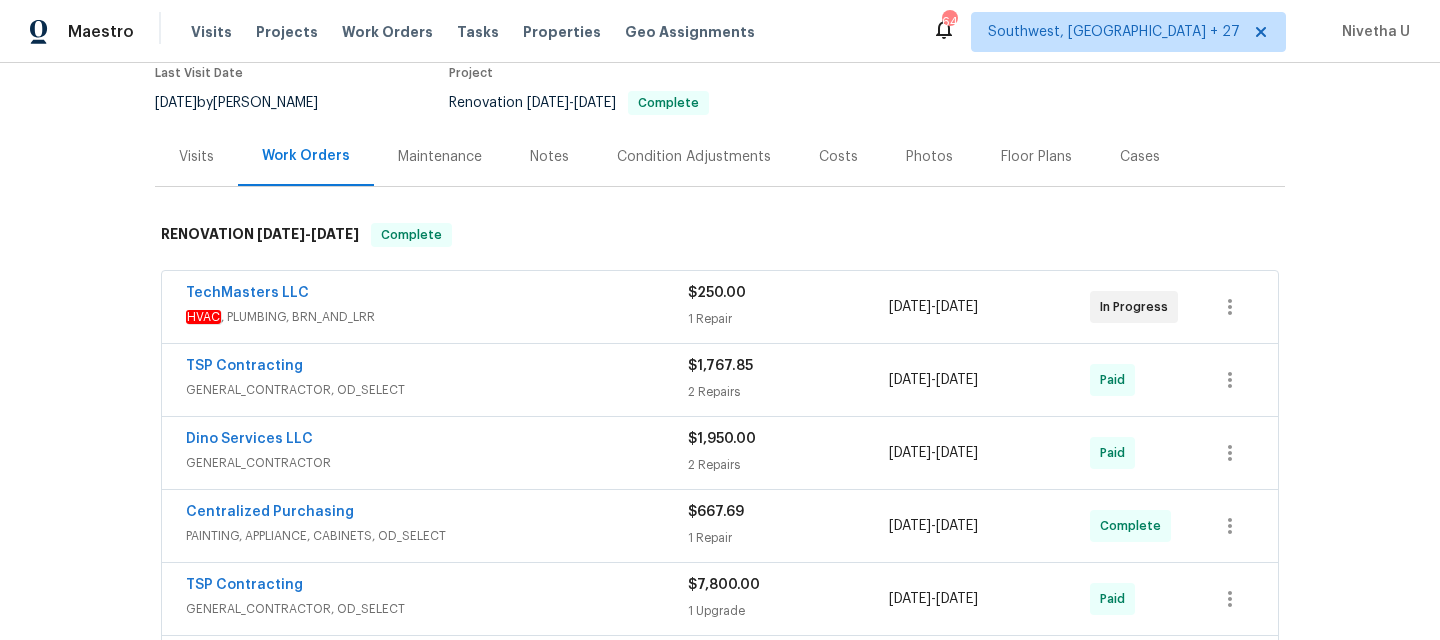 scroll, scrollTop: 0, scrollLeft: 0, axis: both 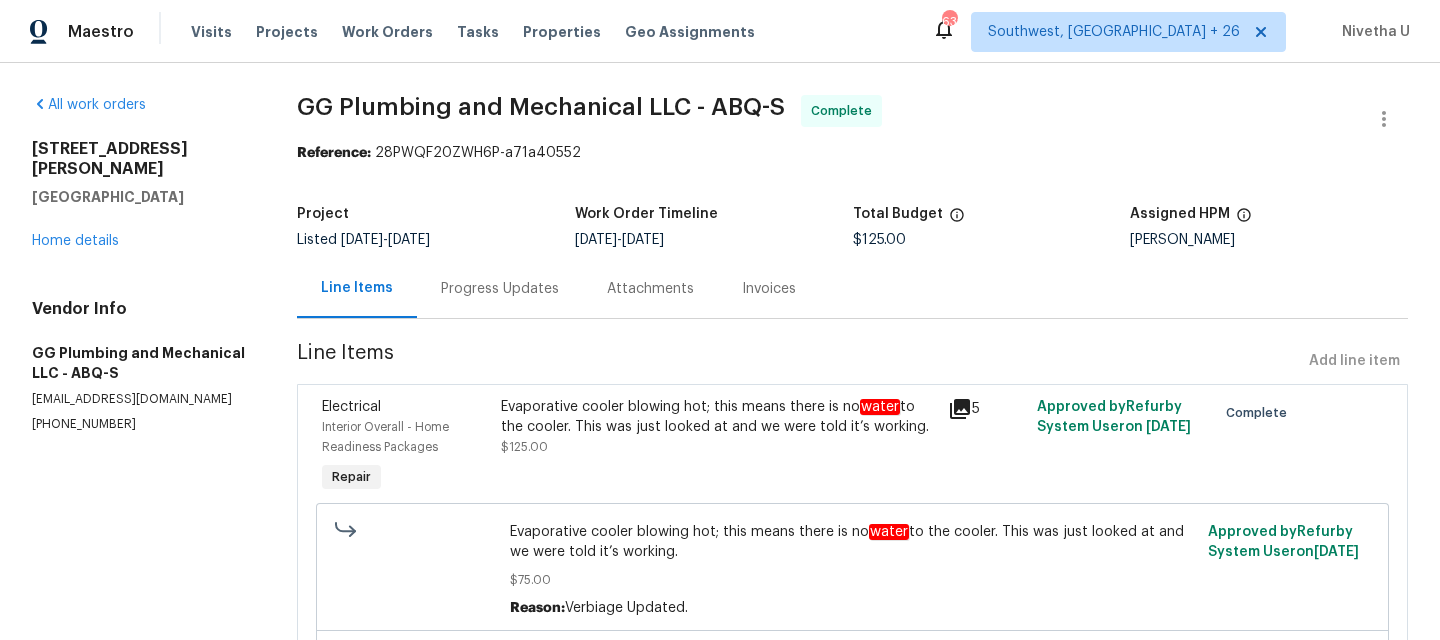 click on "Progress Updates" at bounding box center (500, 288) 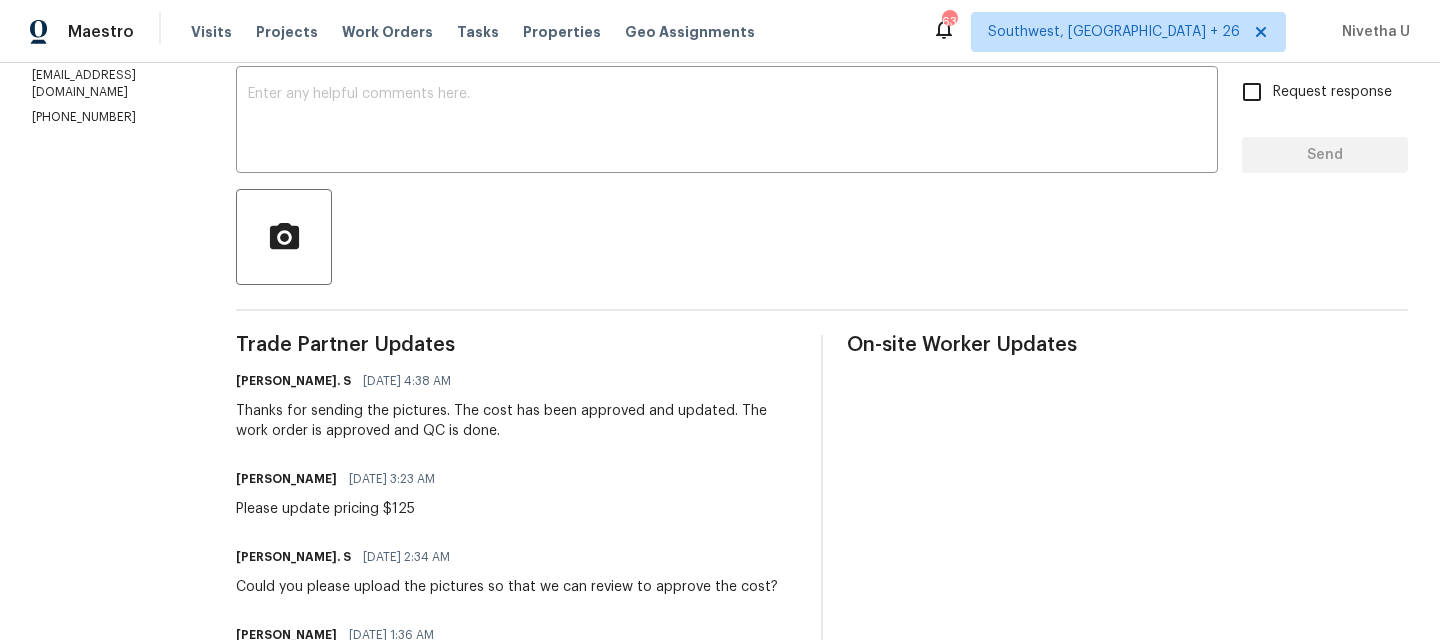 scroll, scrollTop: 248, scrollLeft: 0, axis: vertical 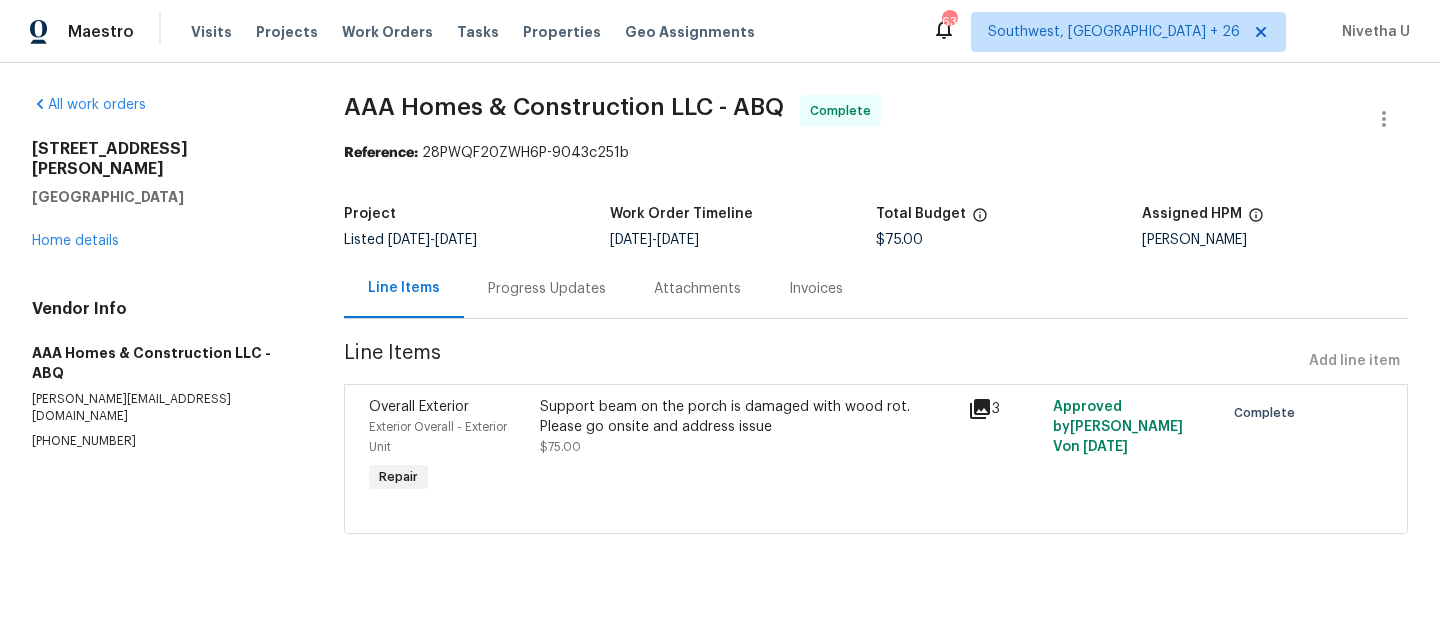click on "Progress Updates" at bounding box center (547, 289) 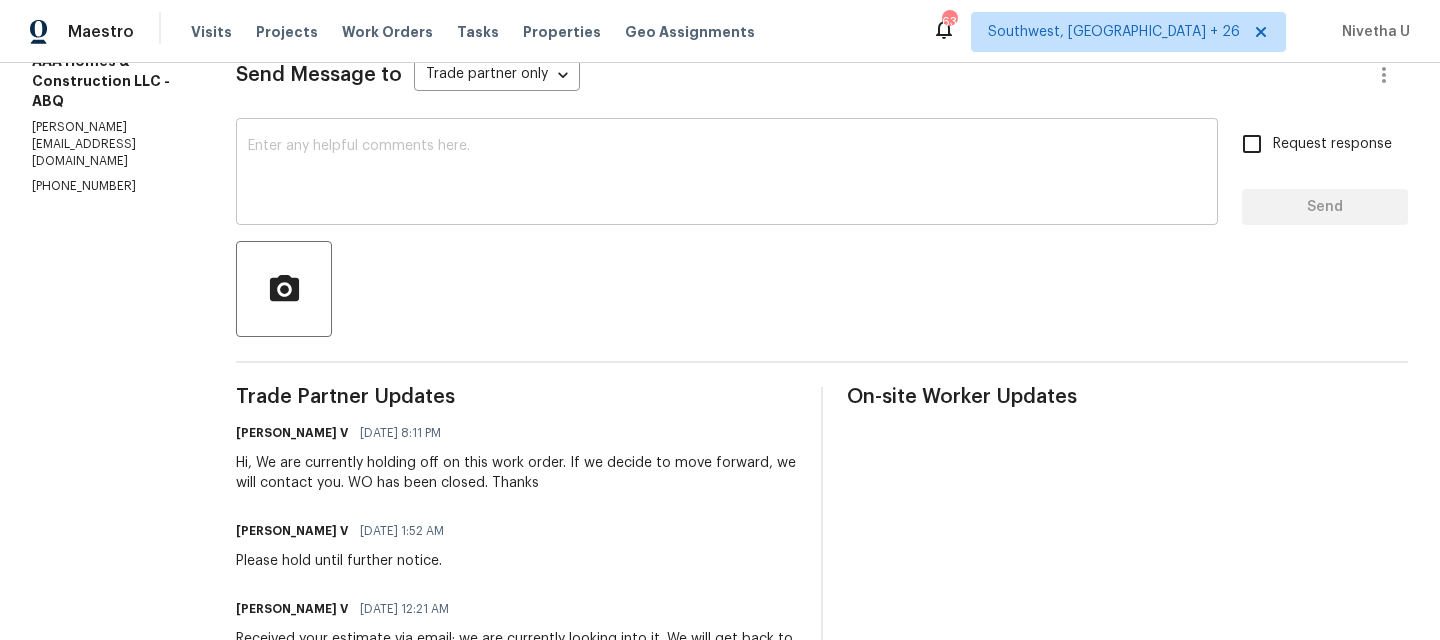 scroll, scrollTop: 278, scrollLeft: 0, axis: vertical 